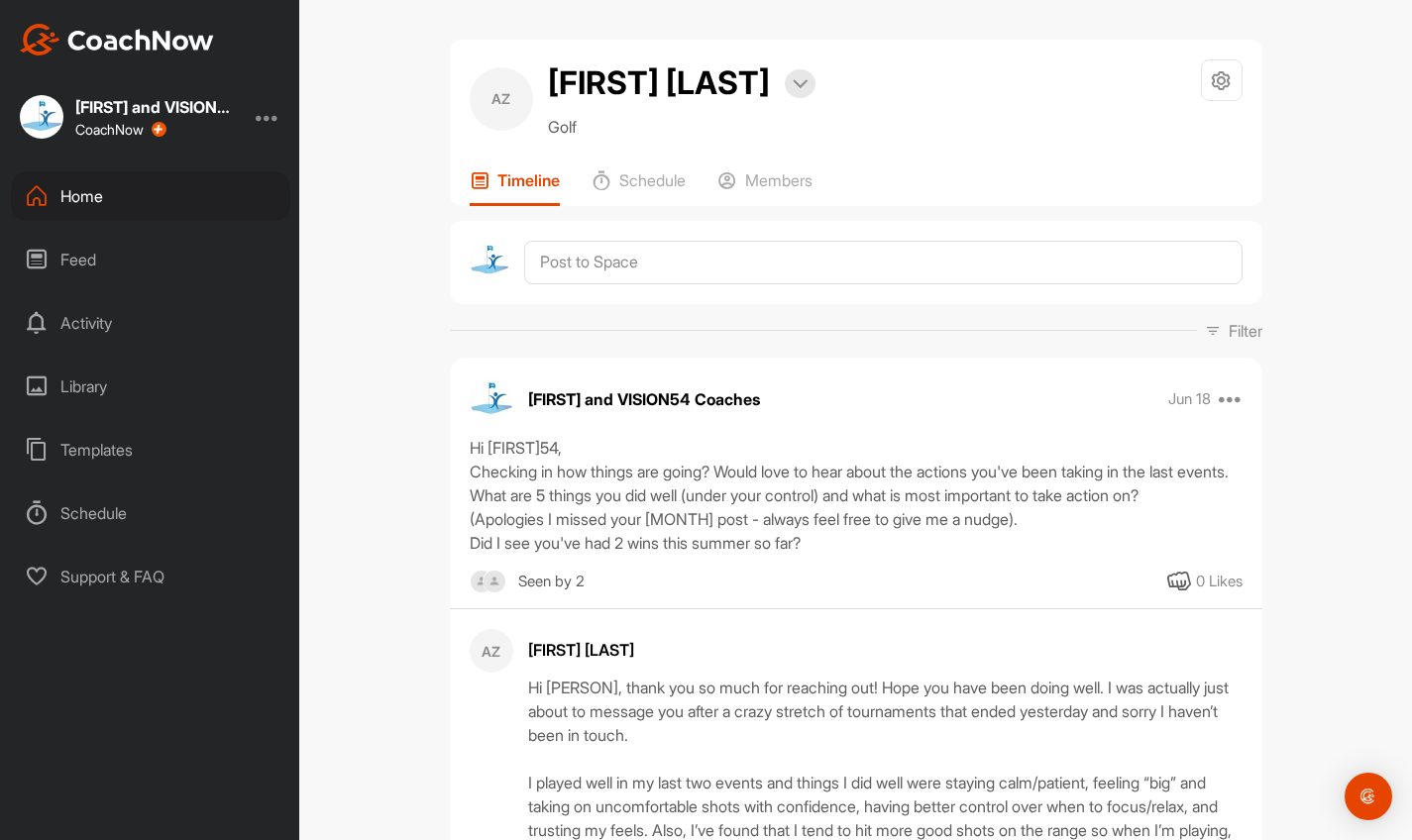 scroll, scrollTop: 0, scrollLeft: 0, axis: both 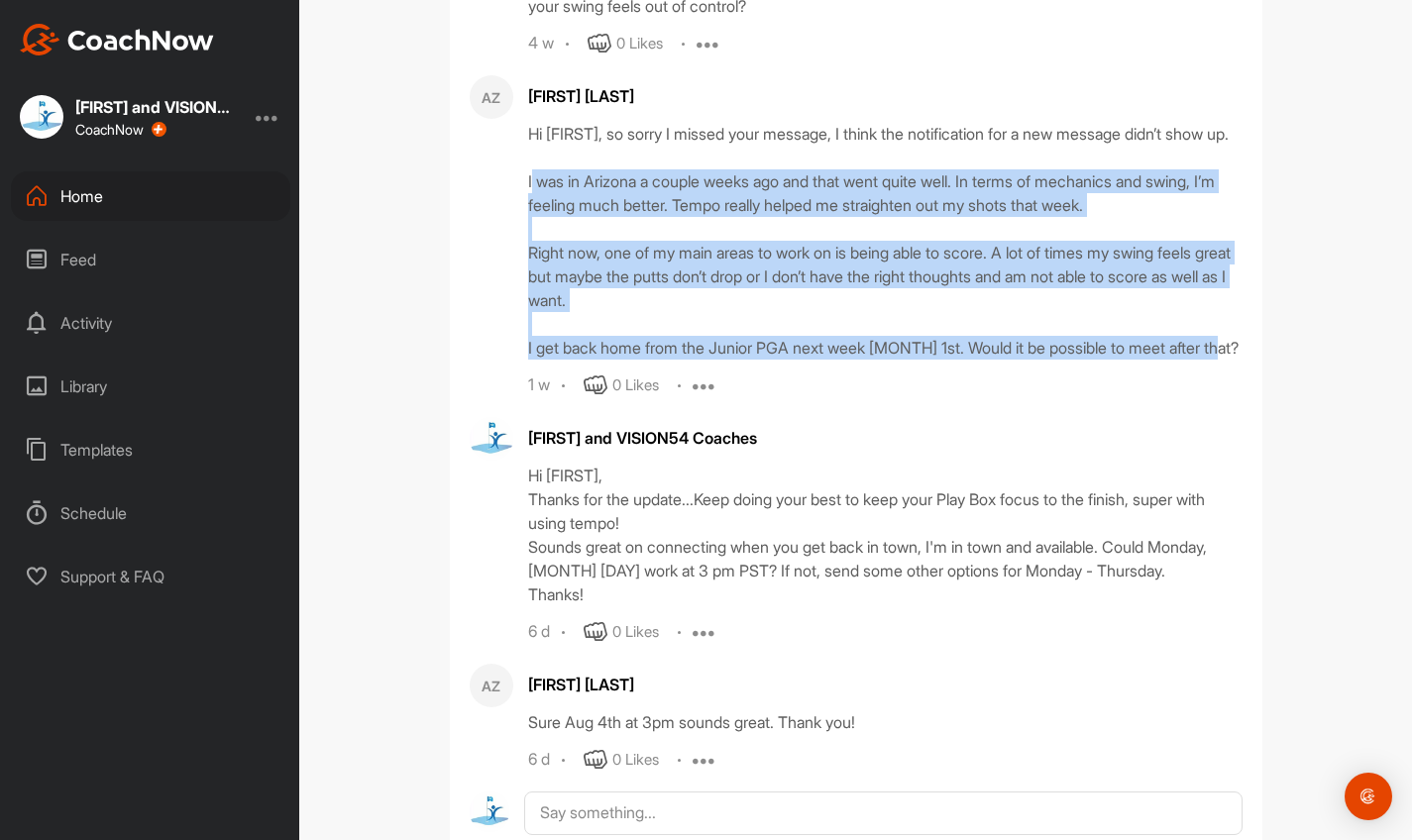click on "Feed" at bounding box center (151, 260) 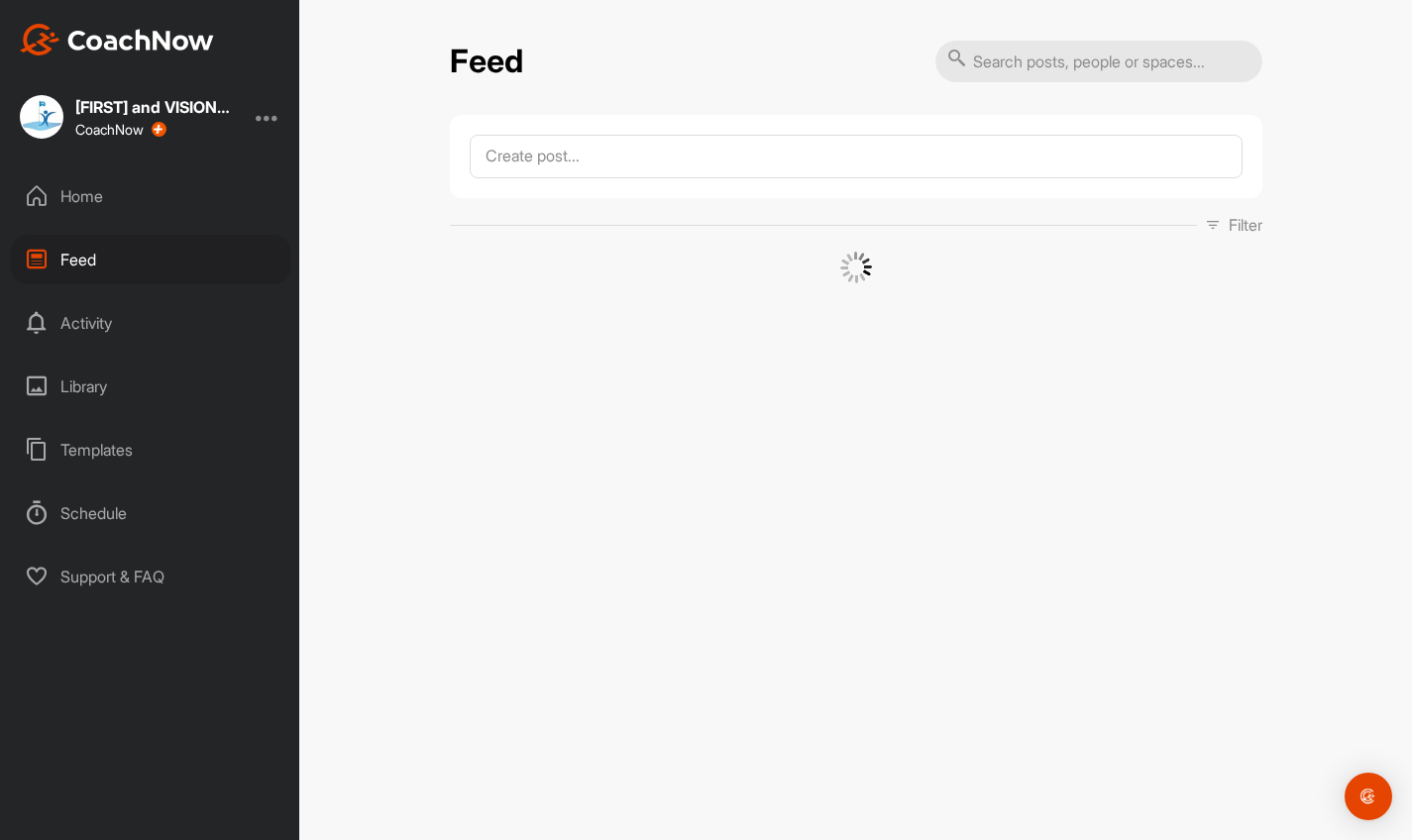 click on "Home" at bounding box center (151, 196) 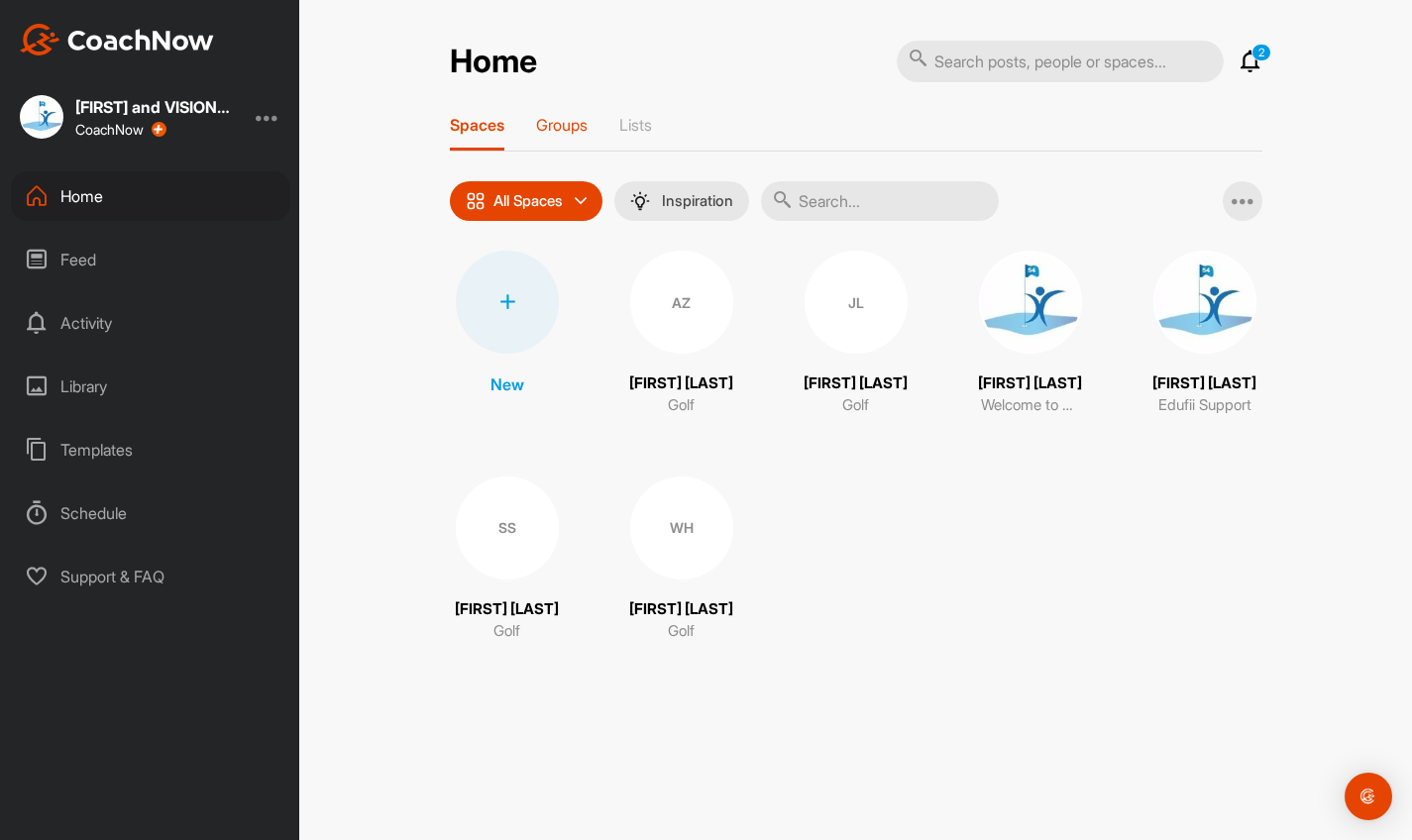 click on "Groups" at bounding box center (562, 125) 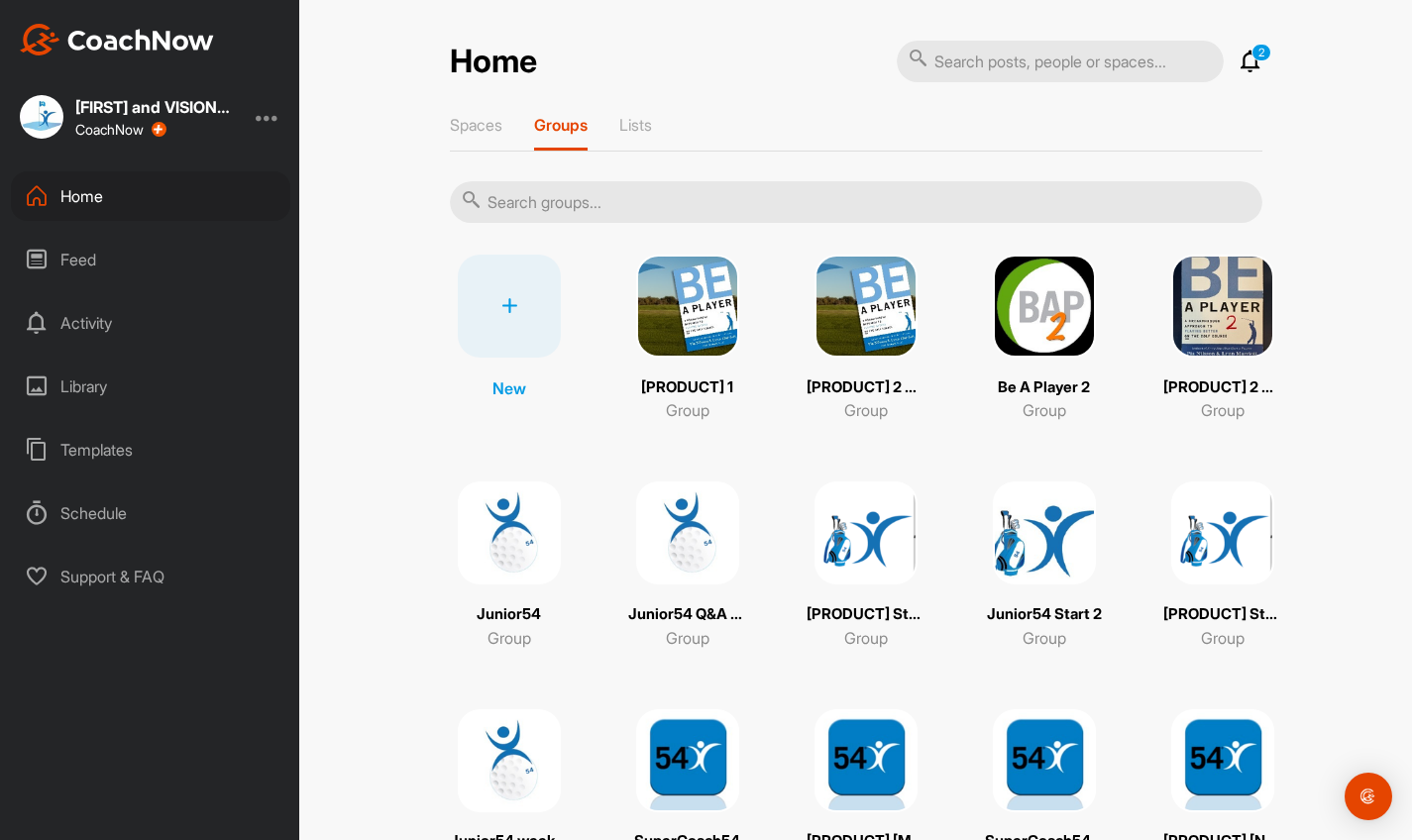 click at bounding box center (509, 533) 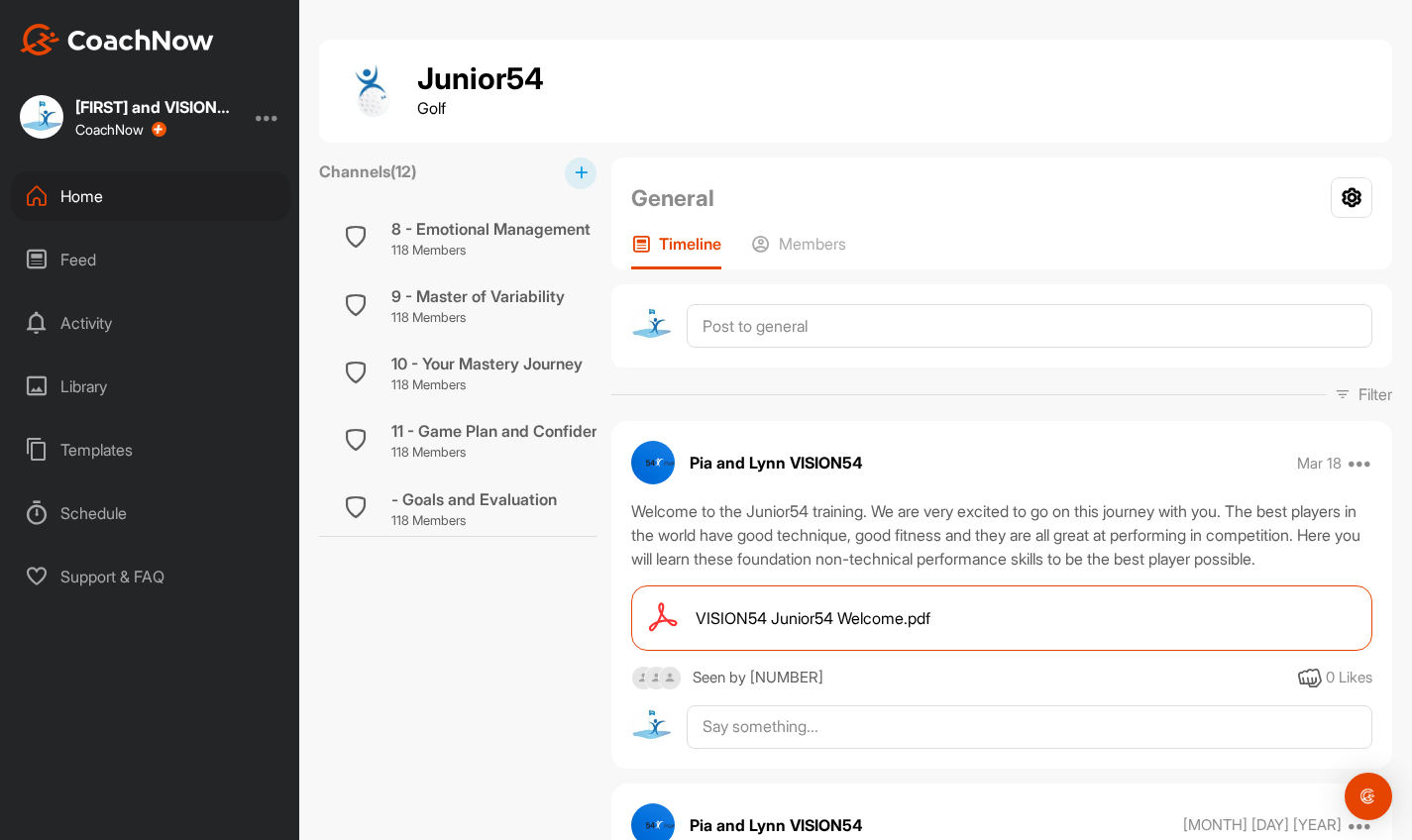 scroll, scrollTop: 543, scrollLeft: 0, axis: vertical 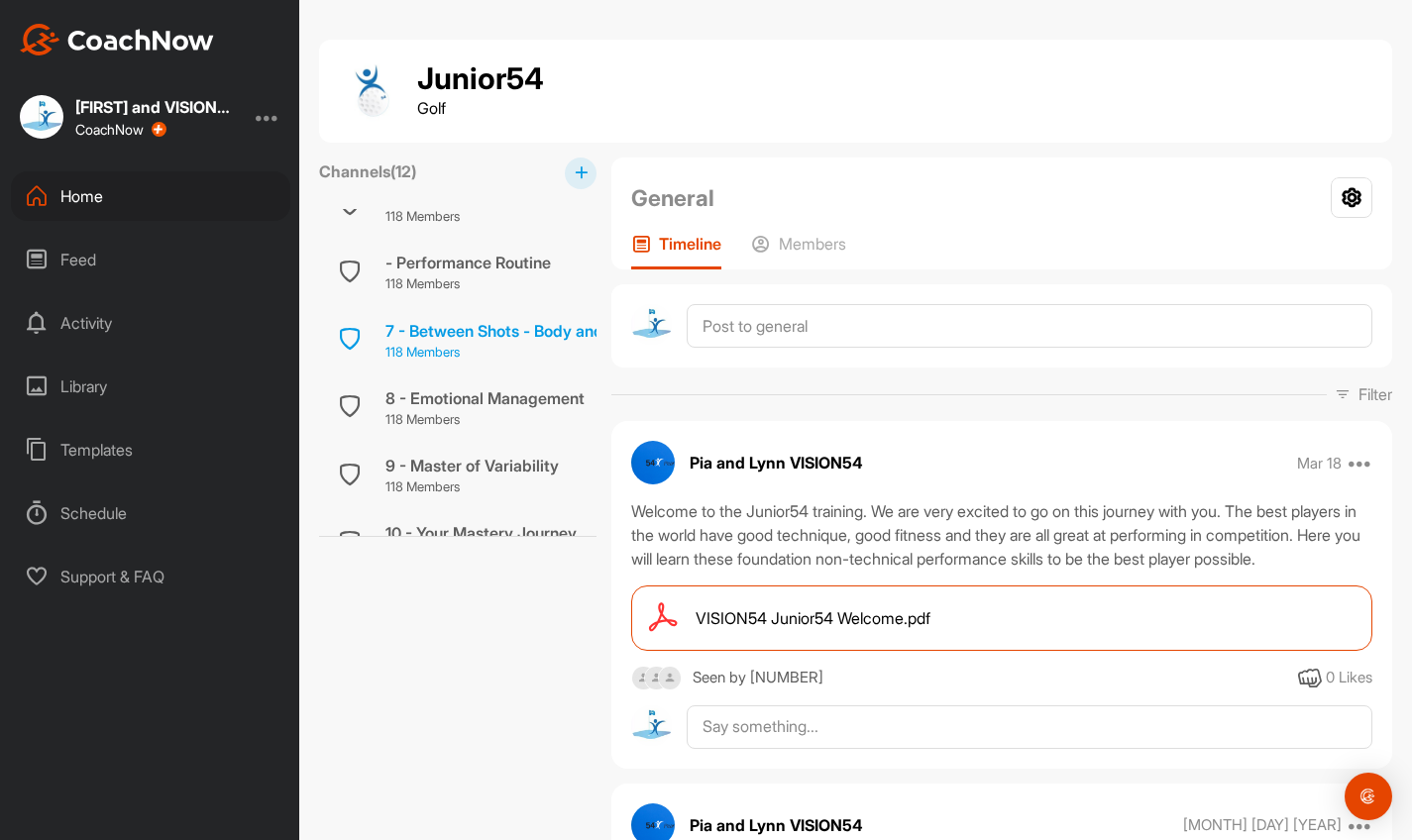 click on "7 - Between Shots - Body and Mind" at bounding box center (514, 331) 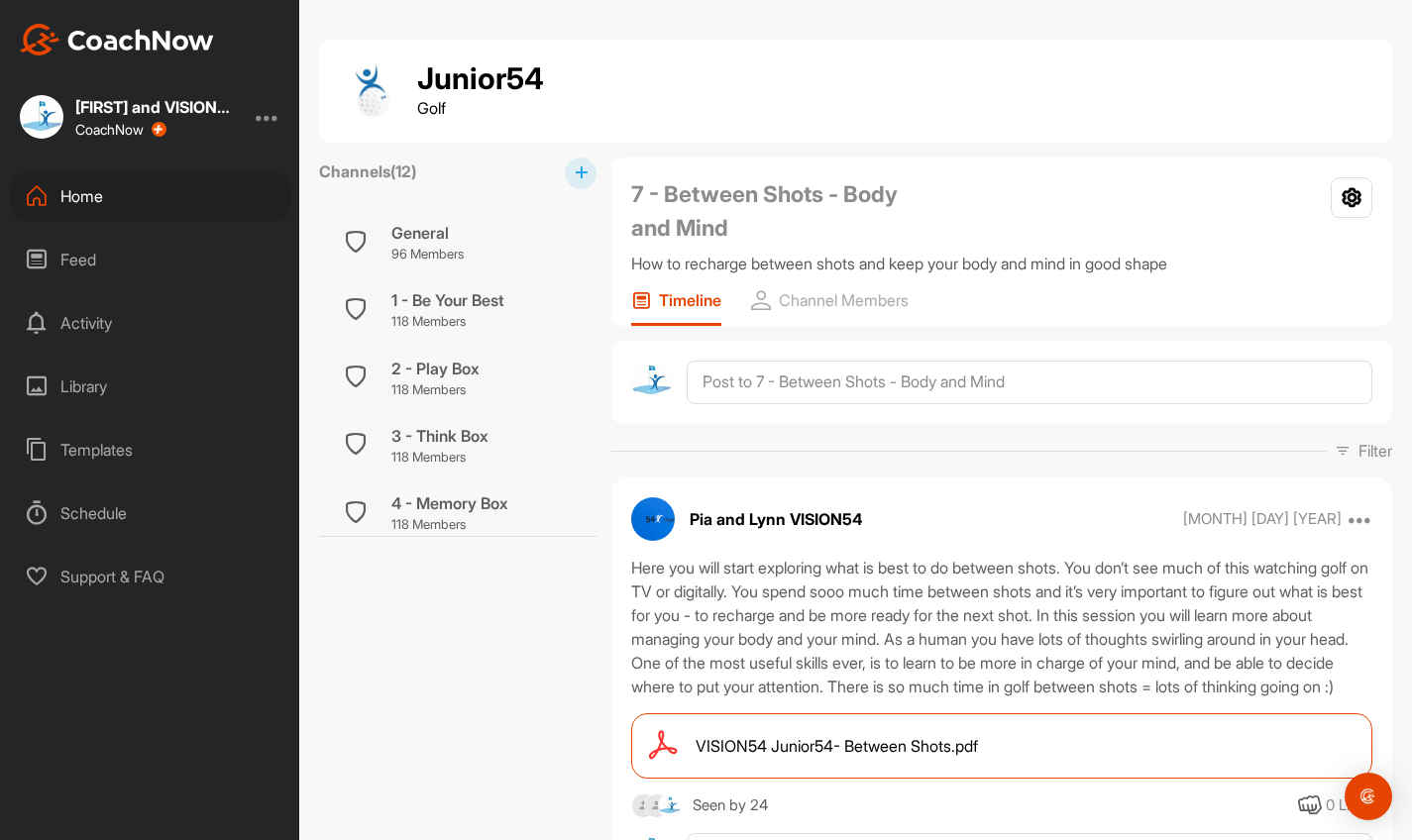 click on "VISION54 Junior54- Between Shots.pdf" at bounding box center (836, 746) 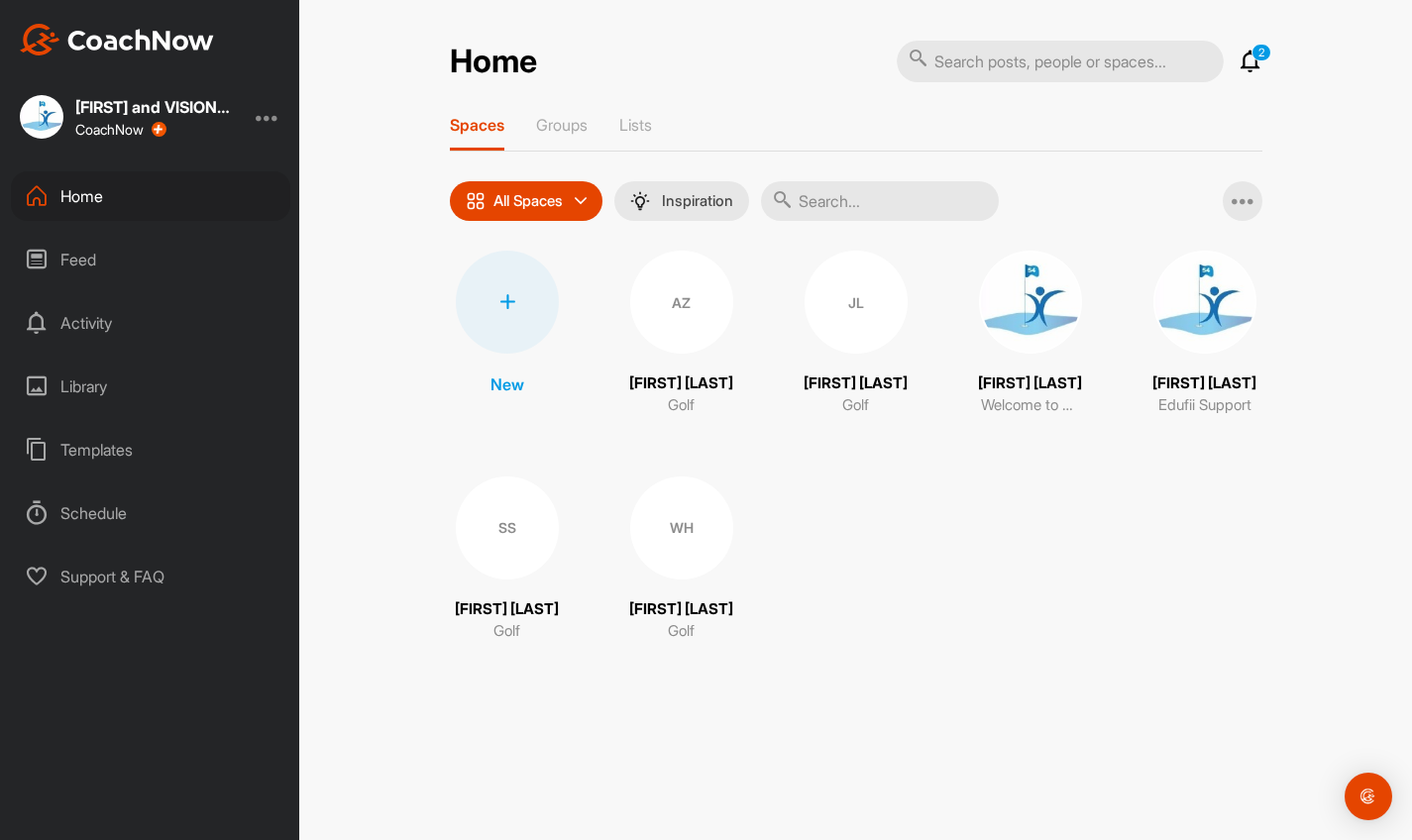 click on "AZ" at bounding box center (682, 302) 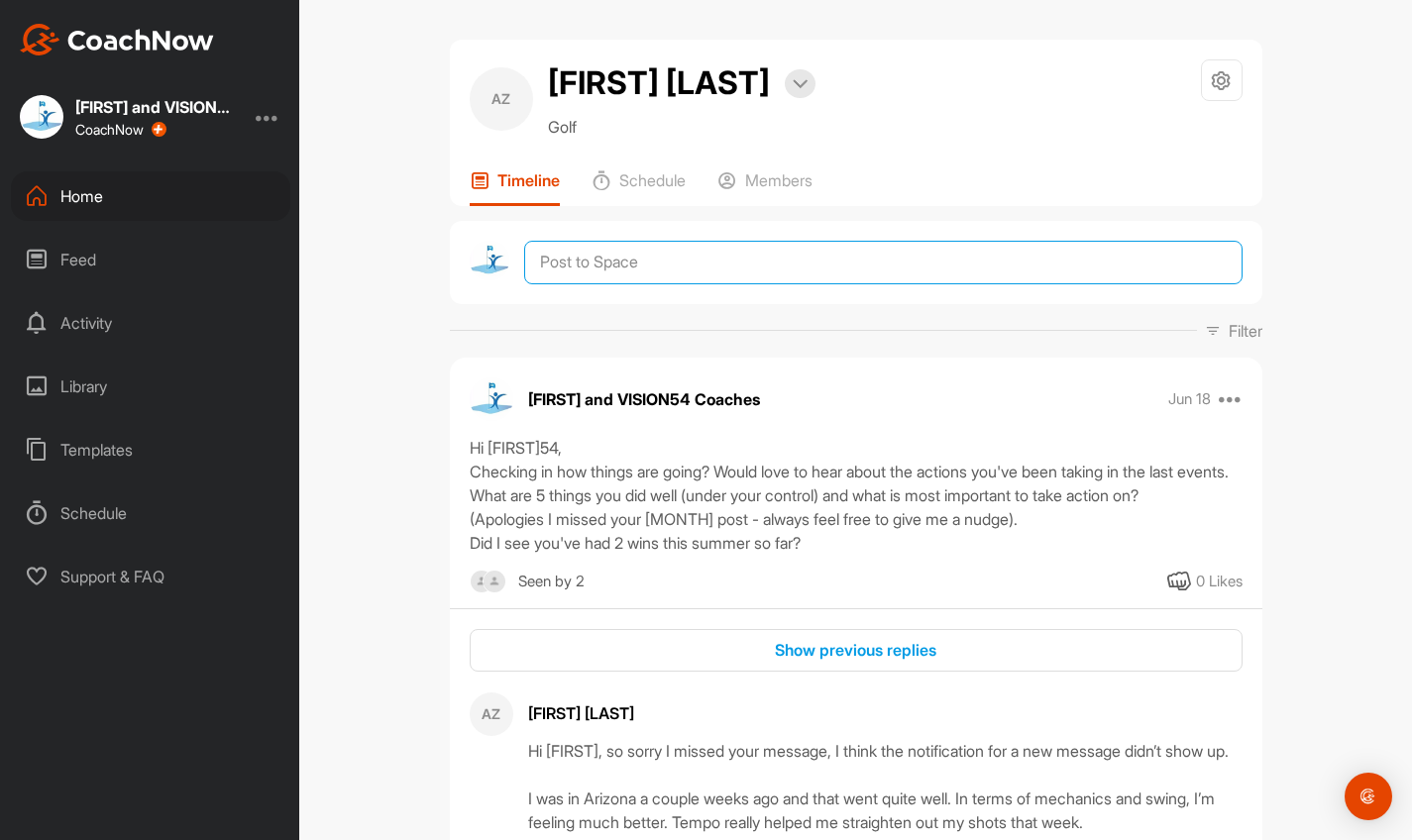 click at bounding box center [883, 262] 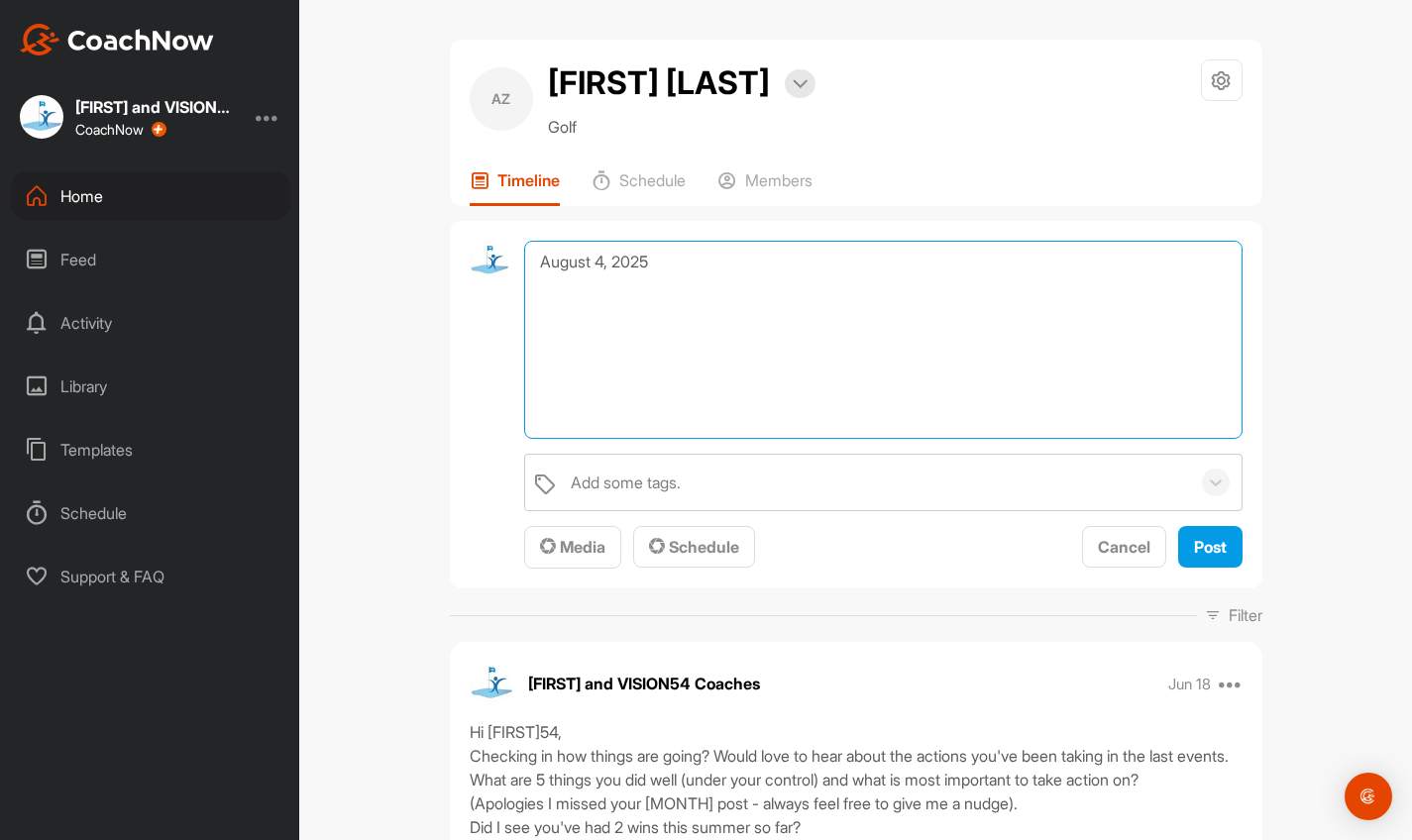 paste on "[FIRST] [LAST], Thank YOU! Great to see you. Action and Takeaways- ([PERSON]'s Words - Bold) 1 - Refine Play Box in practice and be more intentional - be more engaged and focused each shot - feel my swing as option Do the Play Box exercises, BTT, and choose your own favorites Tournament Play NOT54 - forget about being aware of myself so focused on shot - not aware of myself  2 - Cutting self talk - Cut it off - what tool will you use? Check out chapter 7 - Self -Talk Exercises  [PERSON] Reminder - Memory Box in practice / training - good opportunity to store positives about the process / outcome  [PERSON] (Notes Captured from today) Play Box - clear mind  specifics - calm, balanced finish, tempo, commit to shot selection ex knock down - sense swing, swing feels  Think Box - clear about intentions and shot I want to hit trust decision - feeling of affirmation of my commitment  Tool to shift mindset - imagine comfortable scenerios (tight hole - picture it being wide open - feel like I'm standing on the range) Memo..." 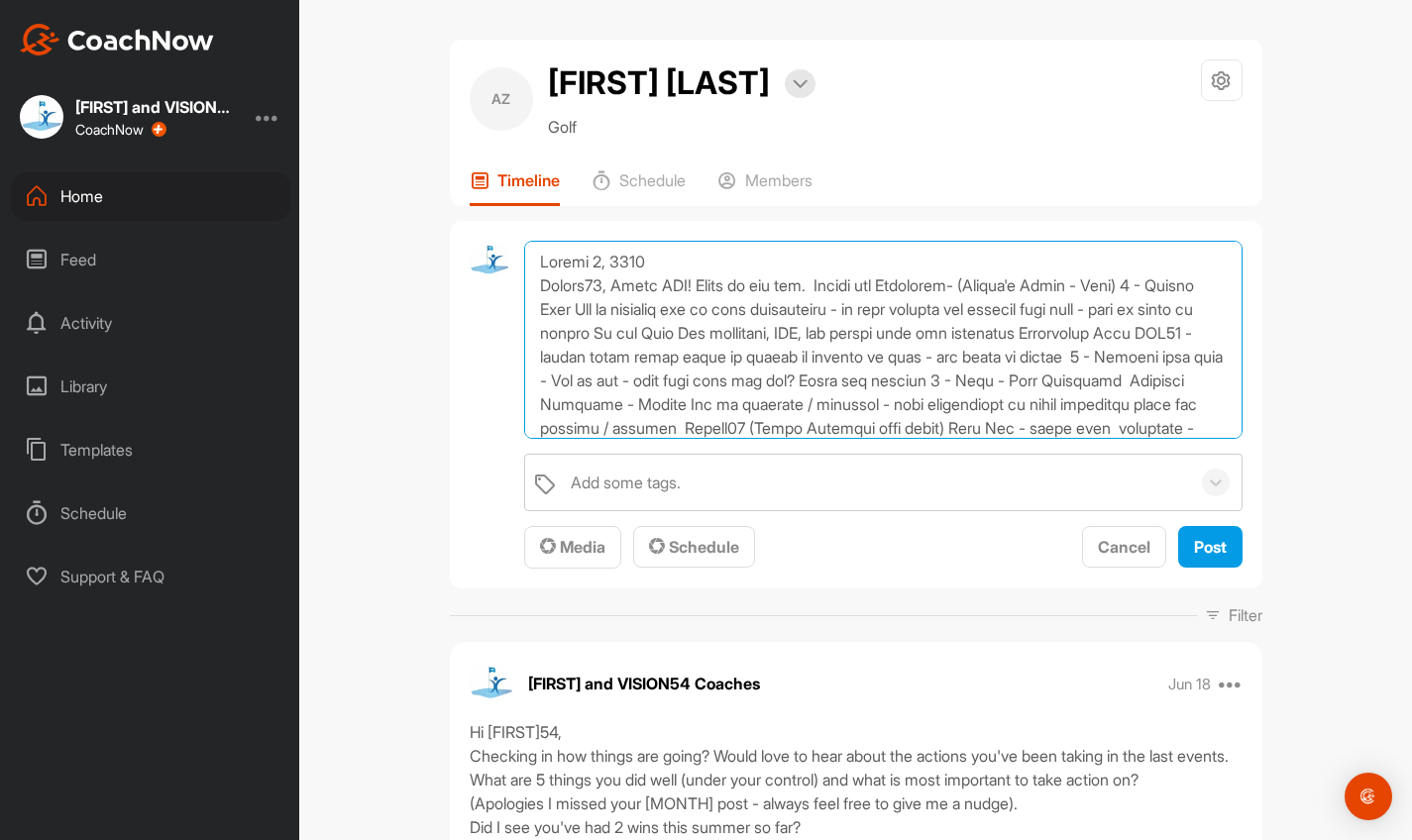 scroll, scrollTop: 0, scrollLeft: 0, axis: both 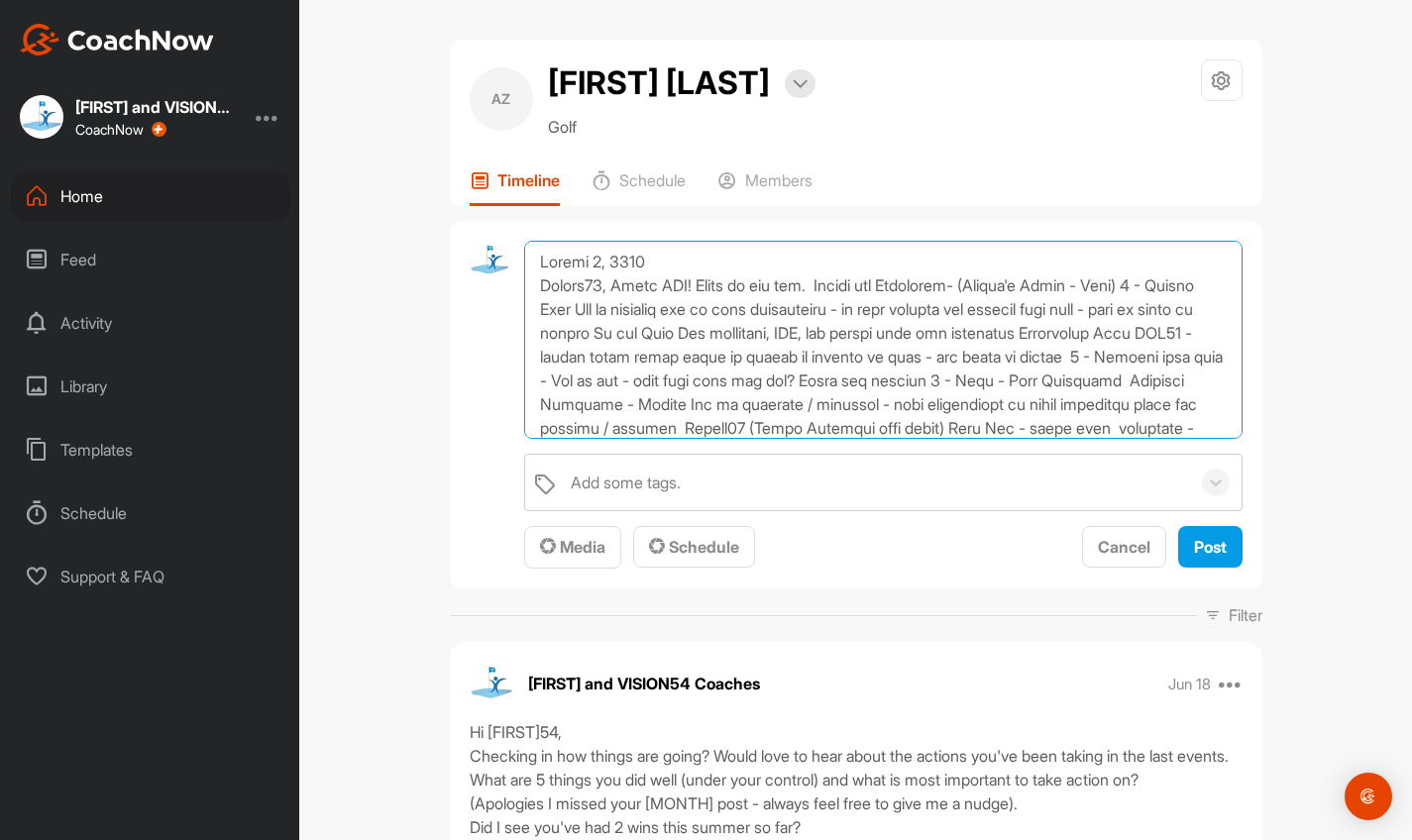 click at bounding box center [883, 340] 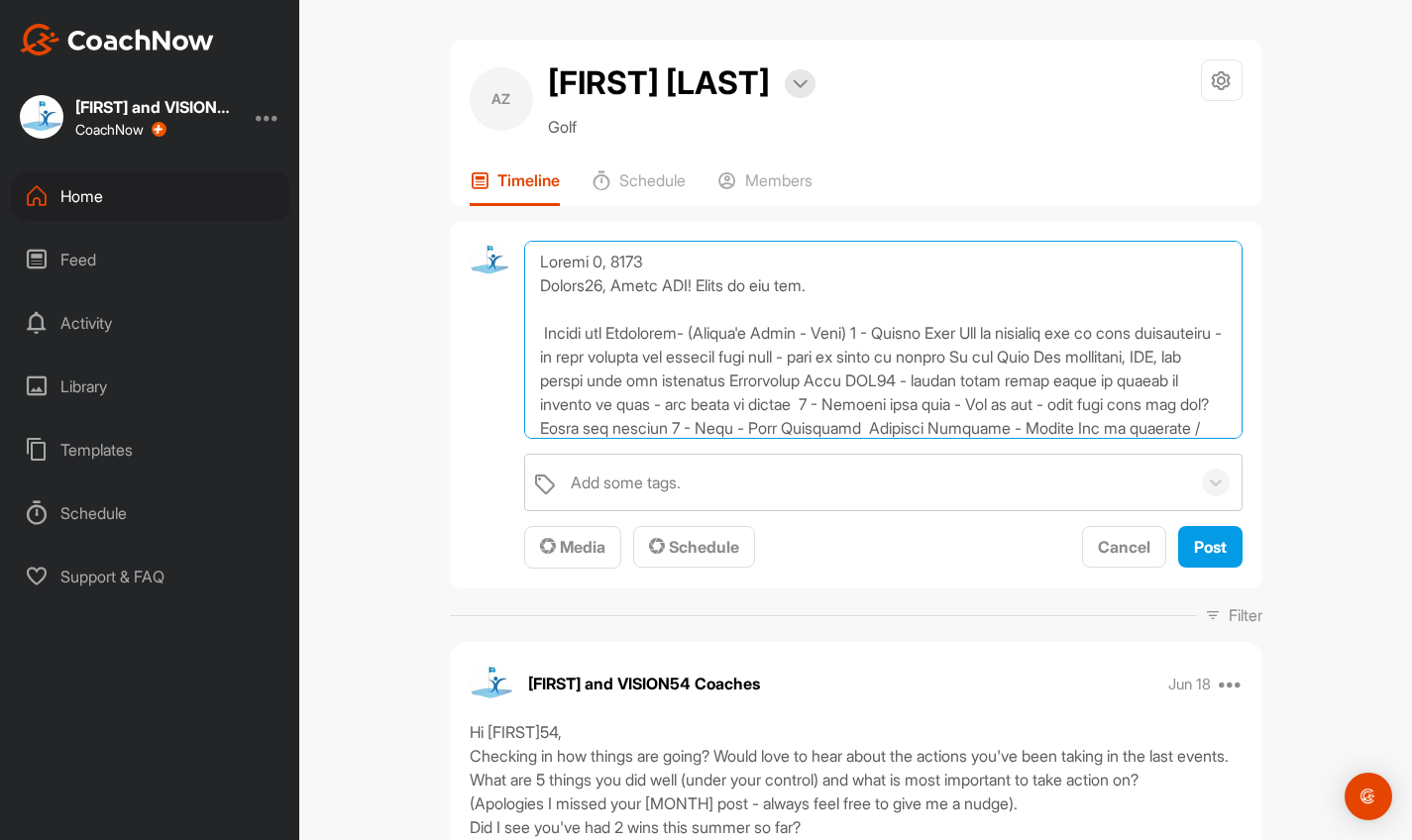 scroll, scrollTop: 24, scrollLeft: 0, axis: vertical 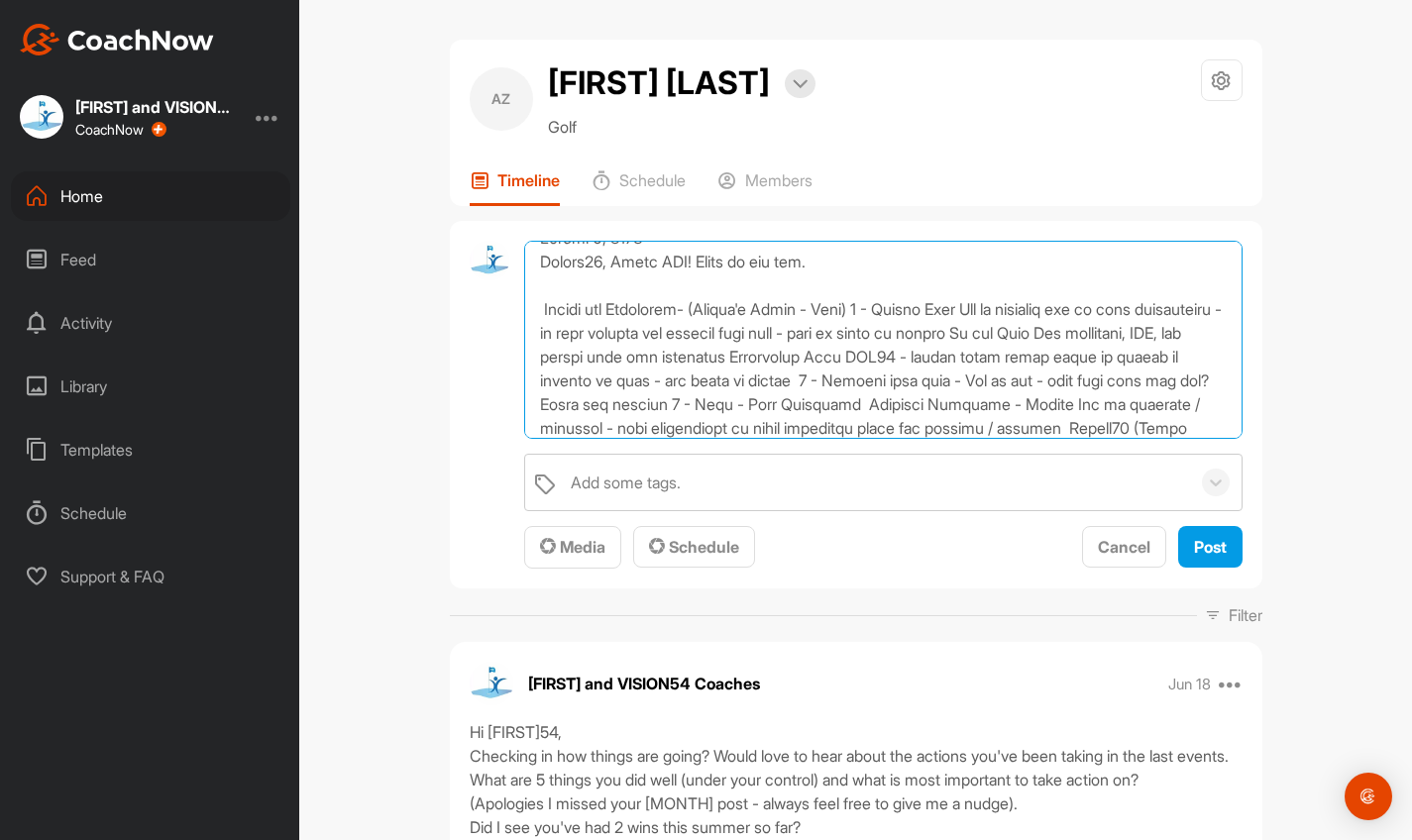 click at bounding box center (883, 340) 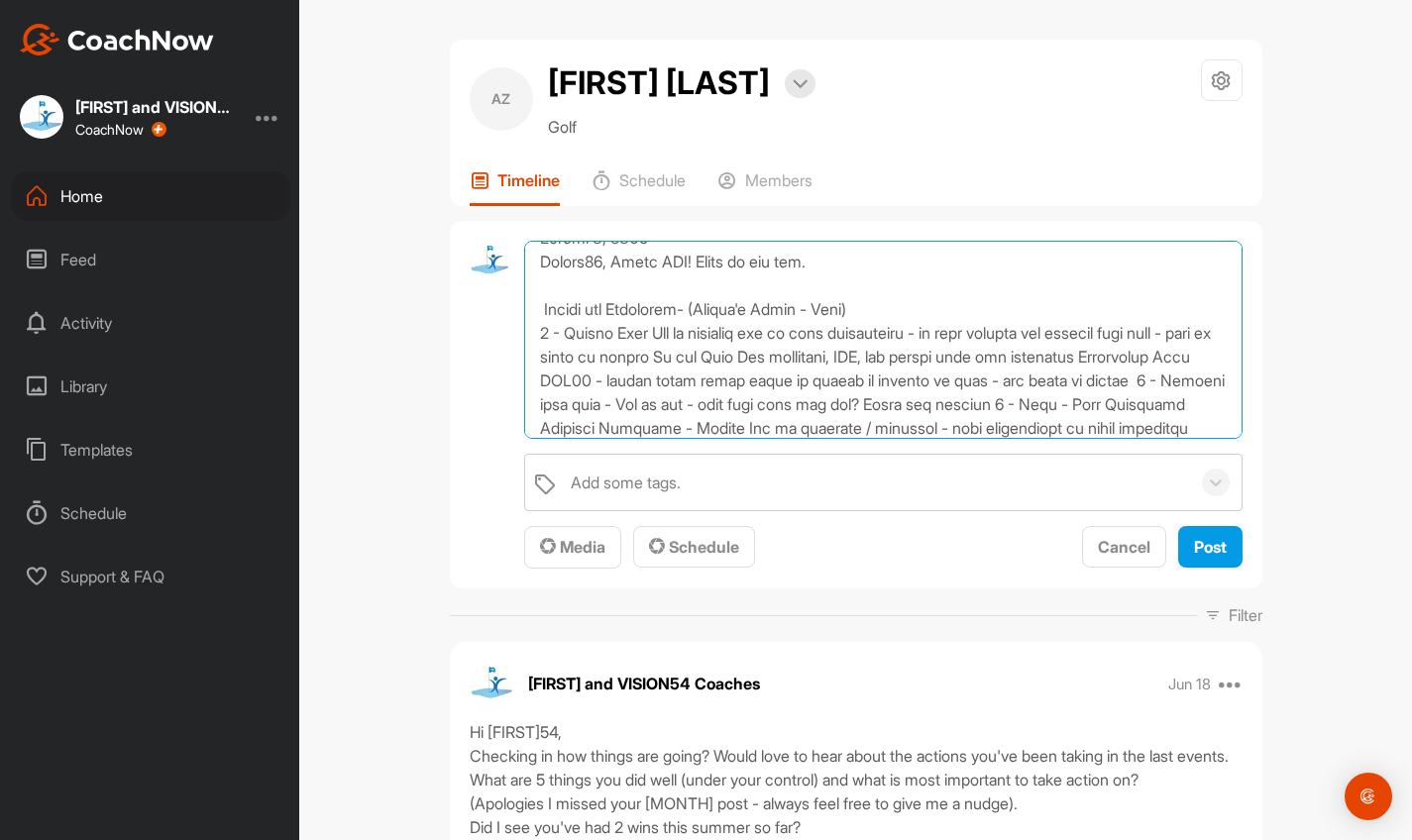 click at bounding box center (883, 340) 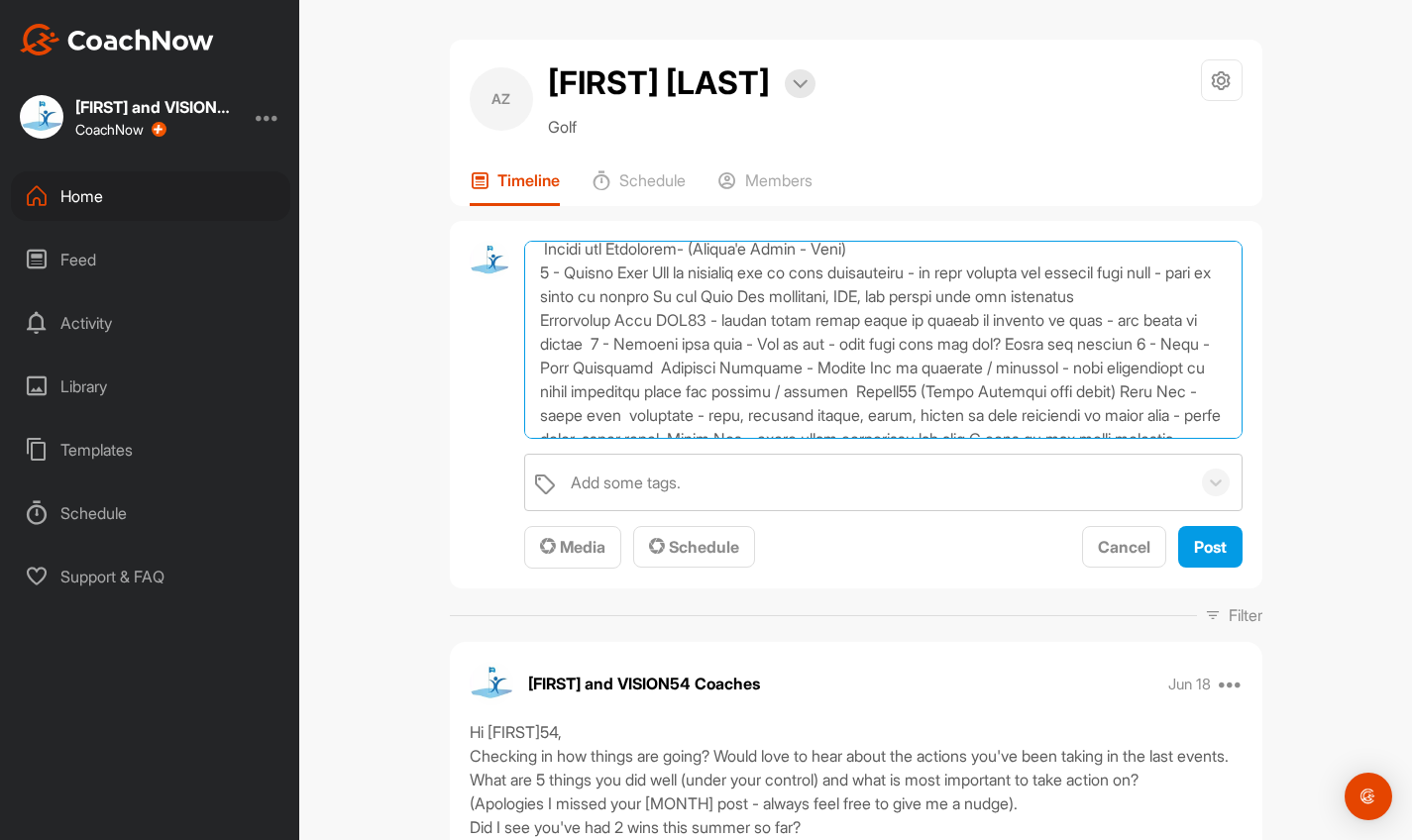 scroll, scrollTop: 94, scrollLeft: 0, axis: vertical 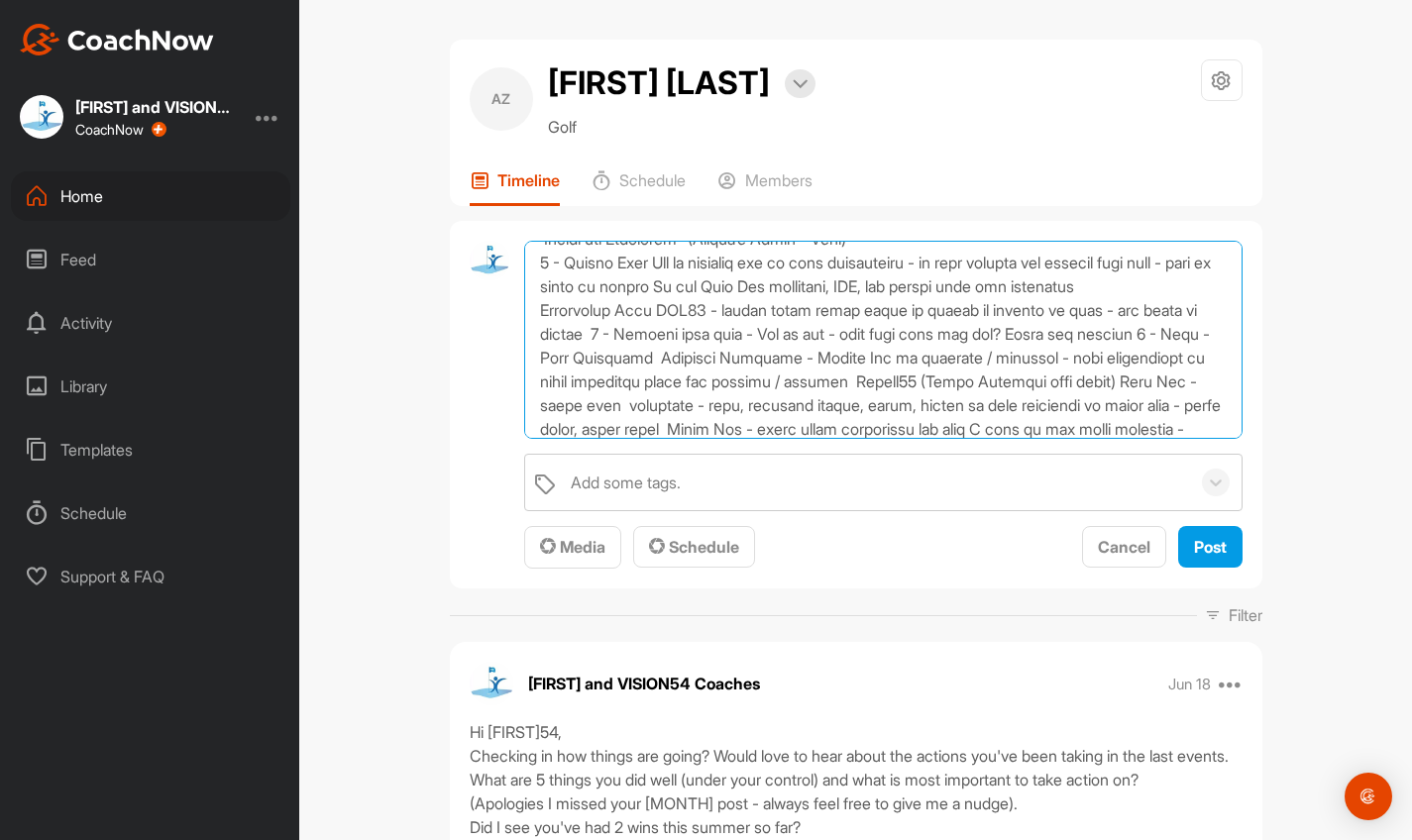 click at bounding box center [883, 340] 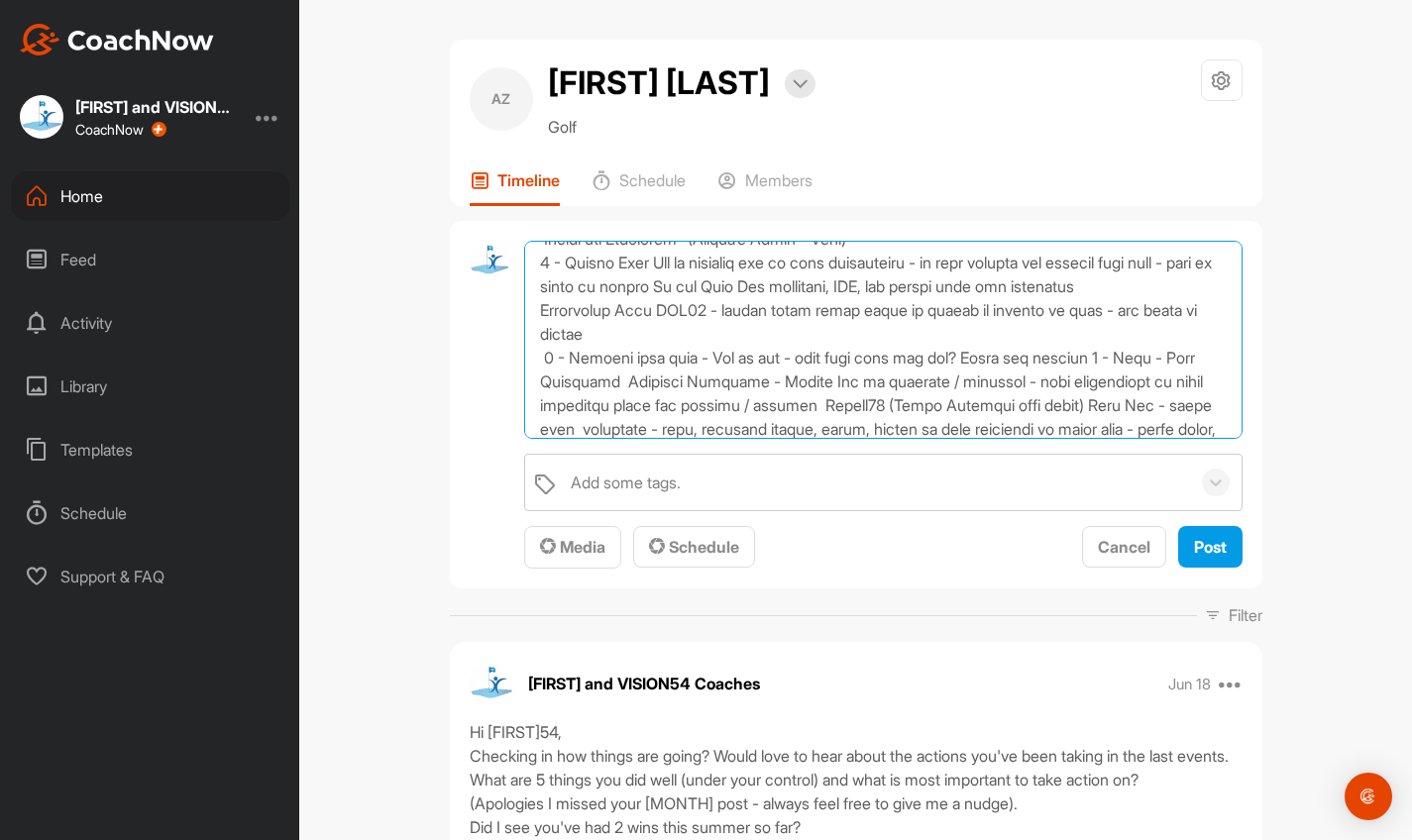 scroll, scrollTop: 120, scrollLeft: 0, axis: vertical 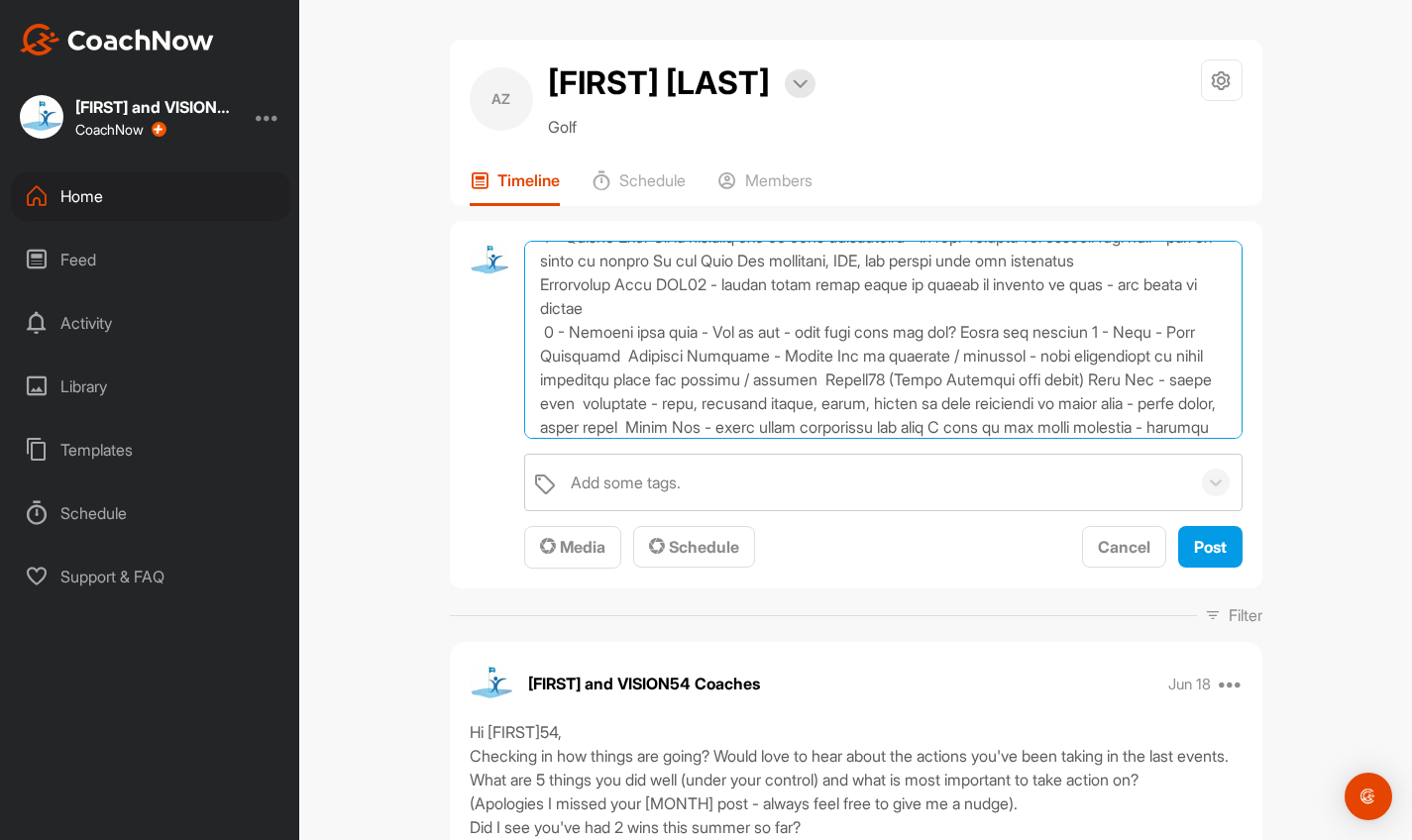 click at bounding box center (883, 340) 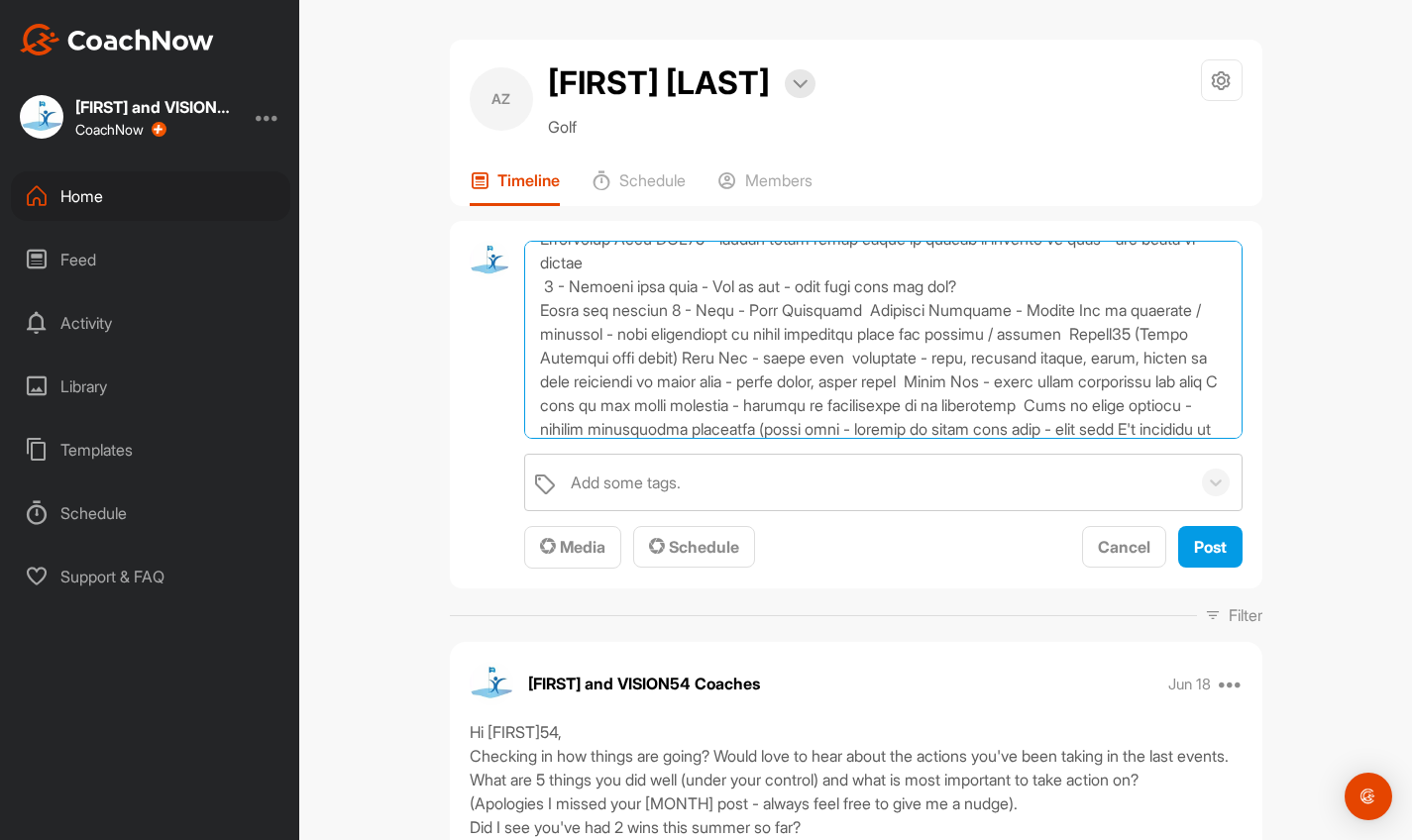 scroll, scrollTop: 159, scrollLeft: 0, axis: vertical 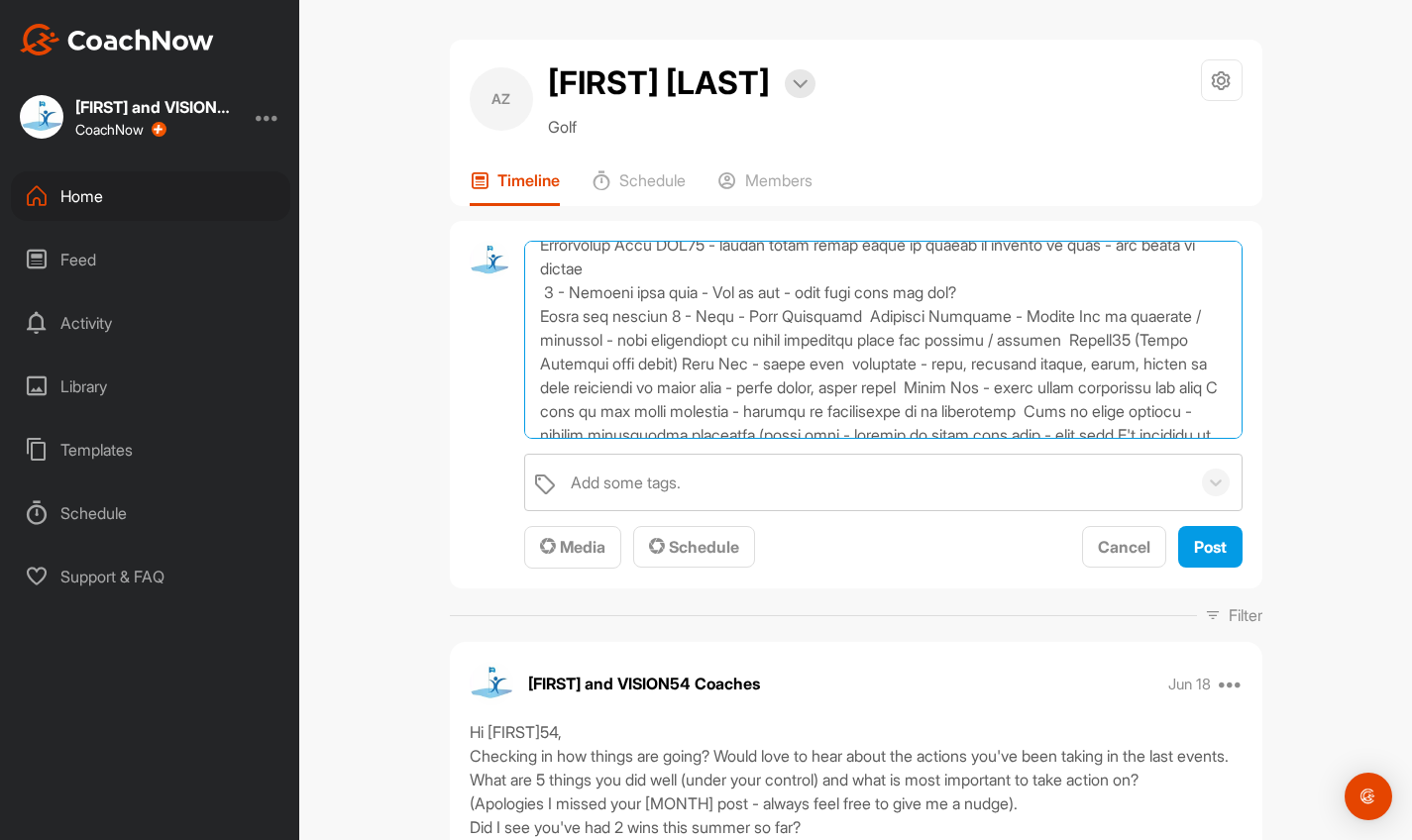 click at bounding box center [883, 340] 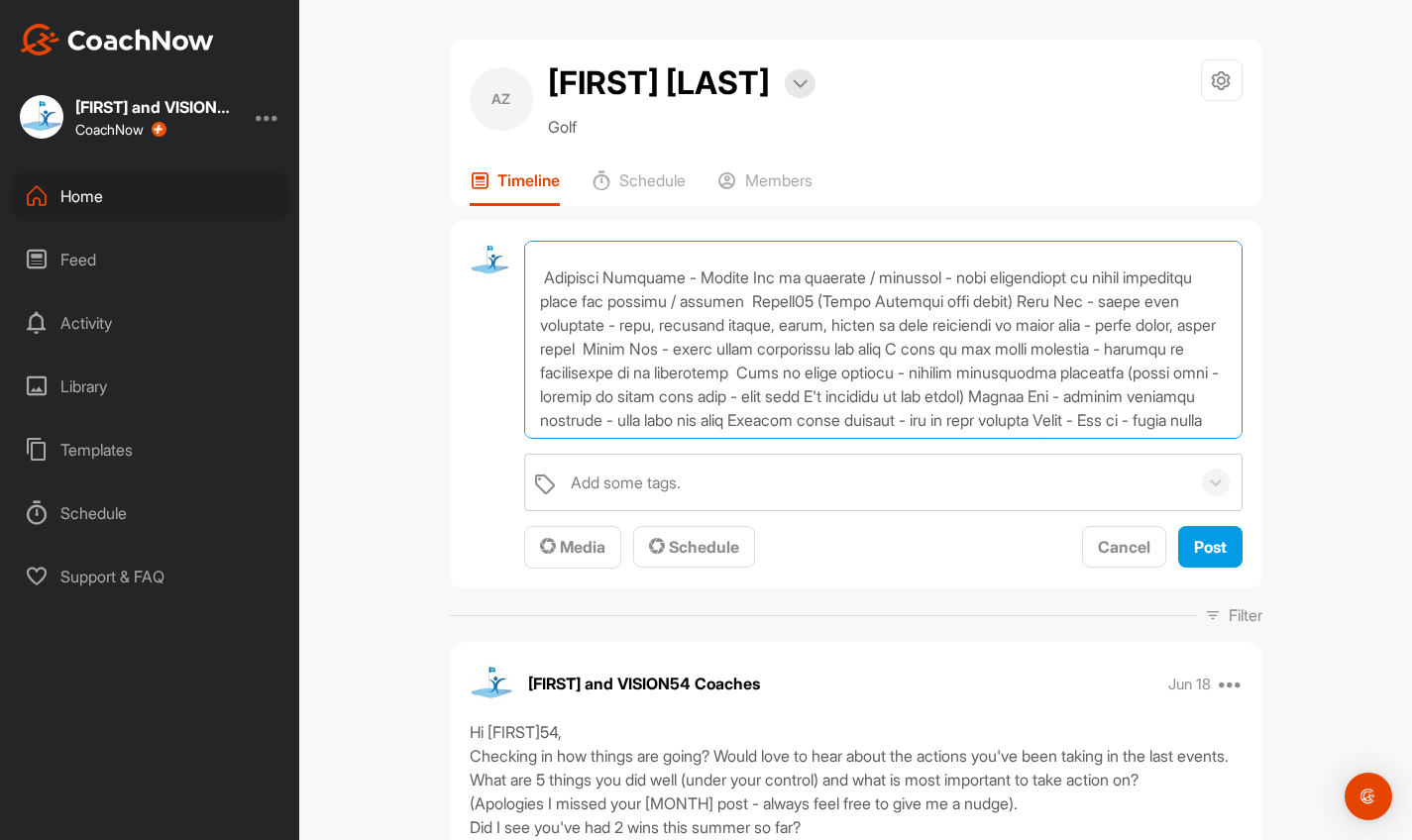 scroll, scrollTop: 247, scrollLeft: 0, axis: vertical 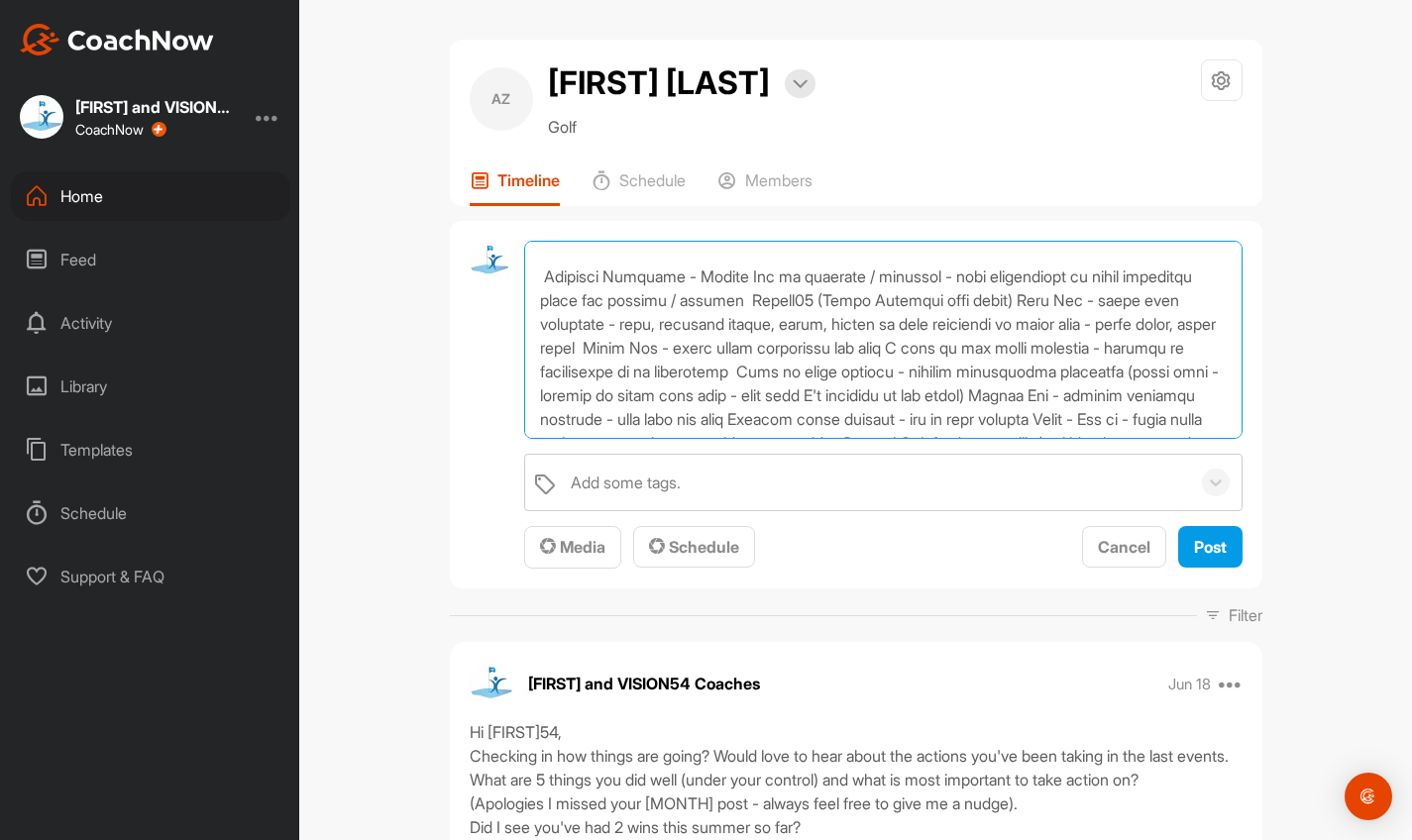 click at bounding box center [883, 340] 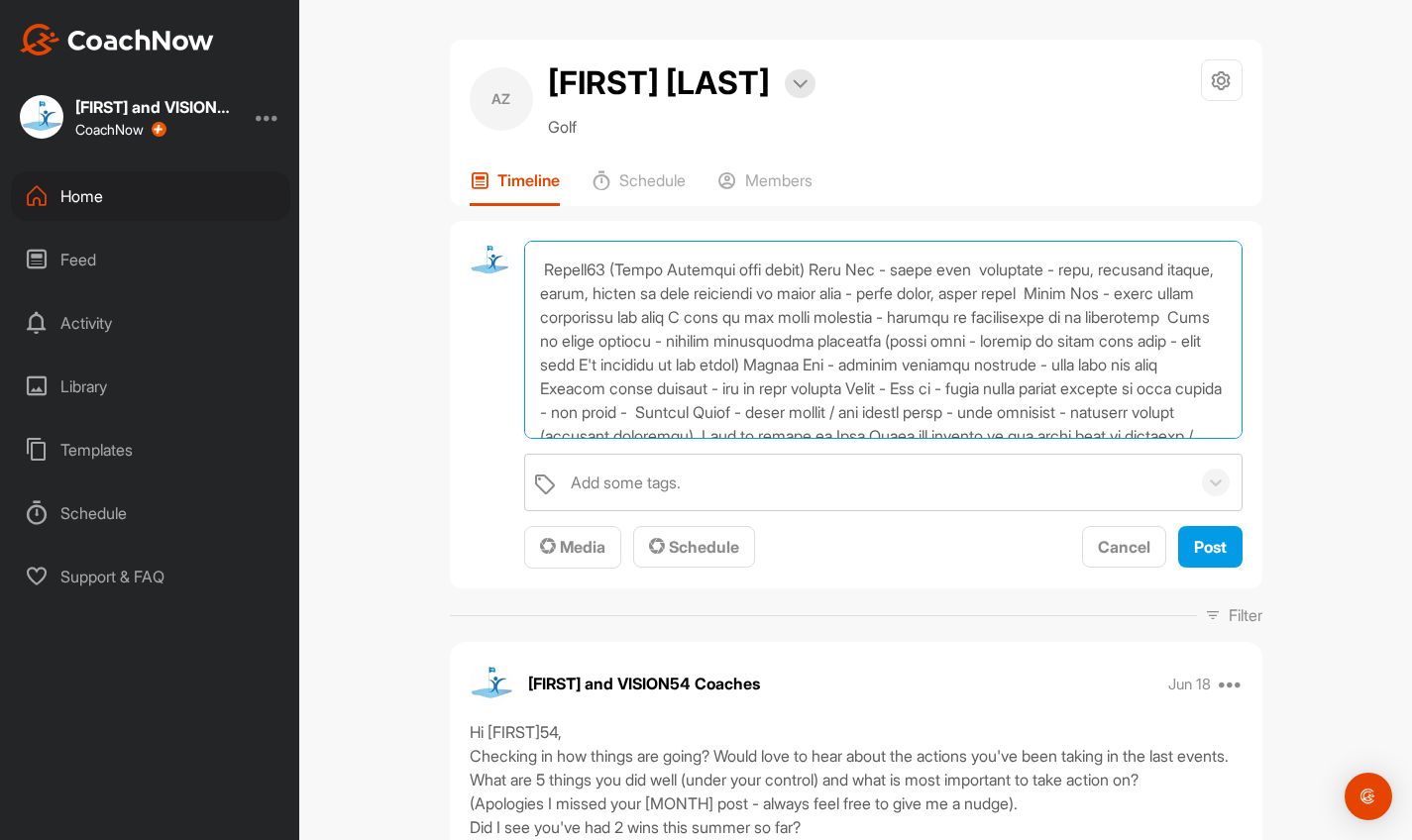 scroll, scrollTop: 309, scrollLeft: 0, axis: vertical 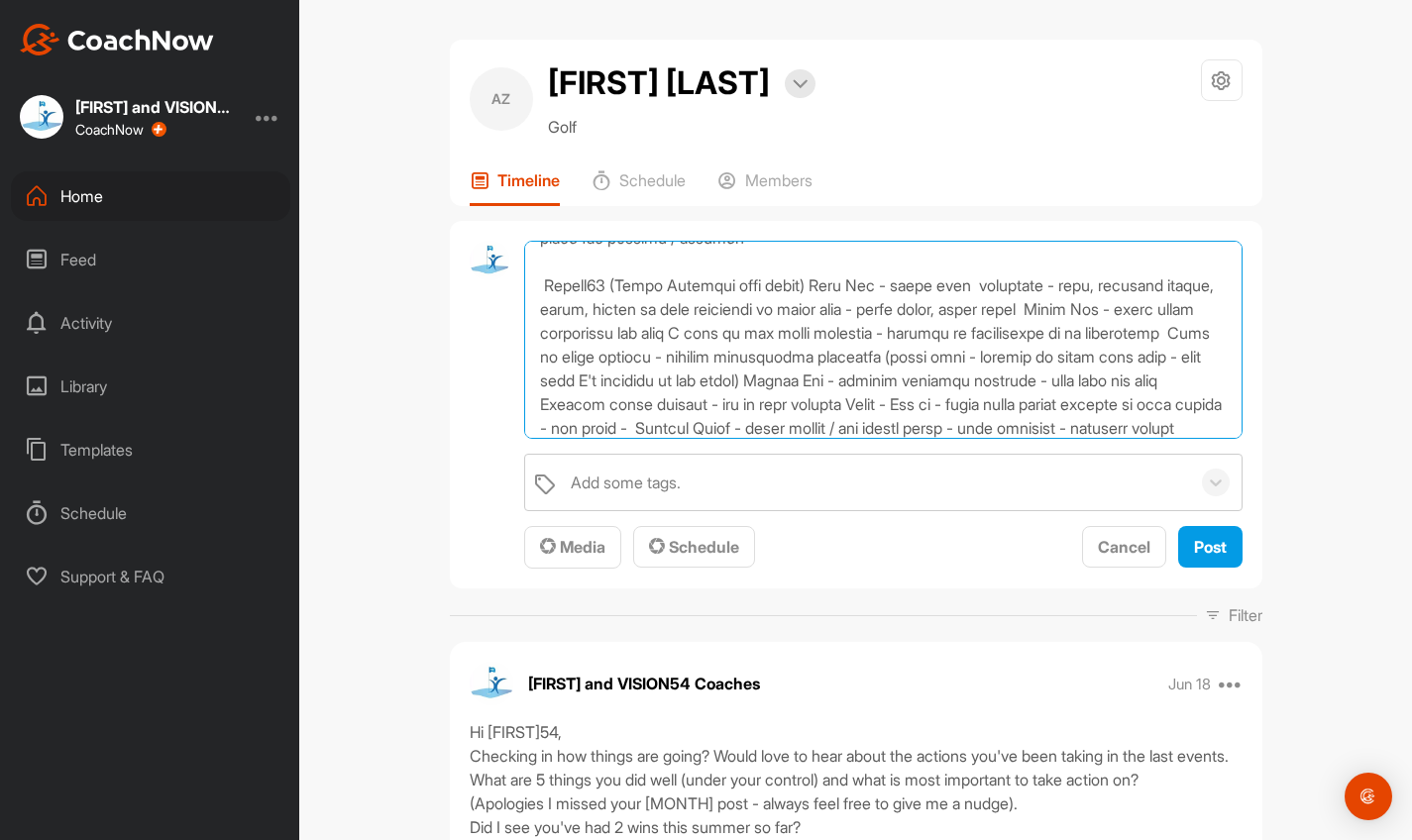 click at bounding box center [883, 340] 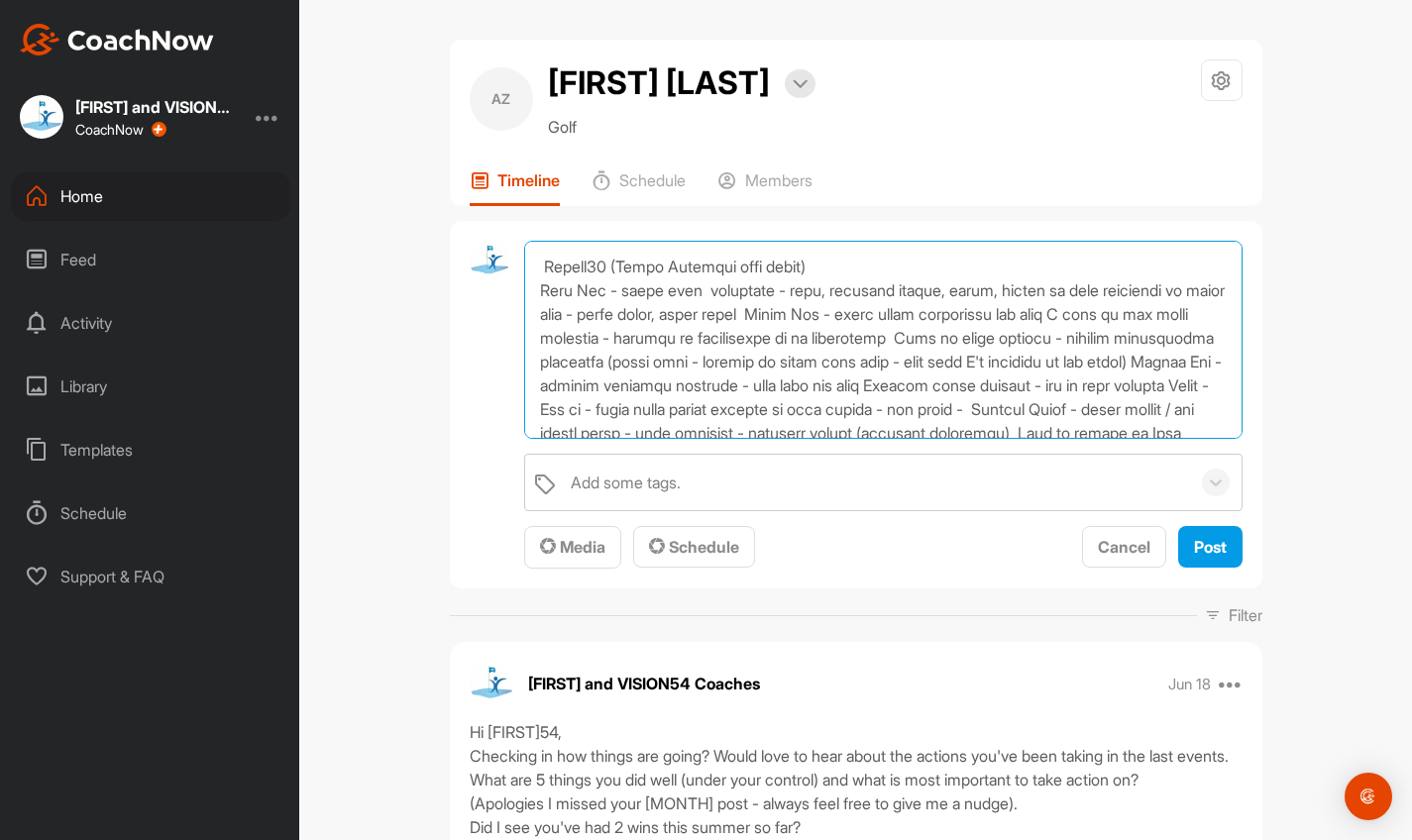 scroll, scrollTop: 331, scrollLeft: 0, axis: vertical 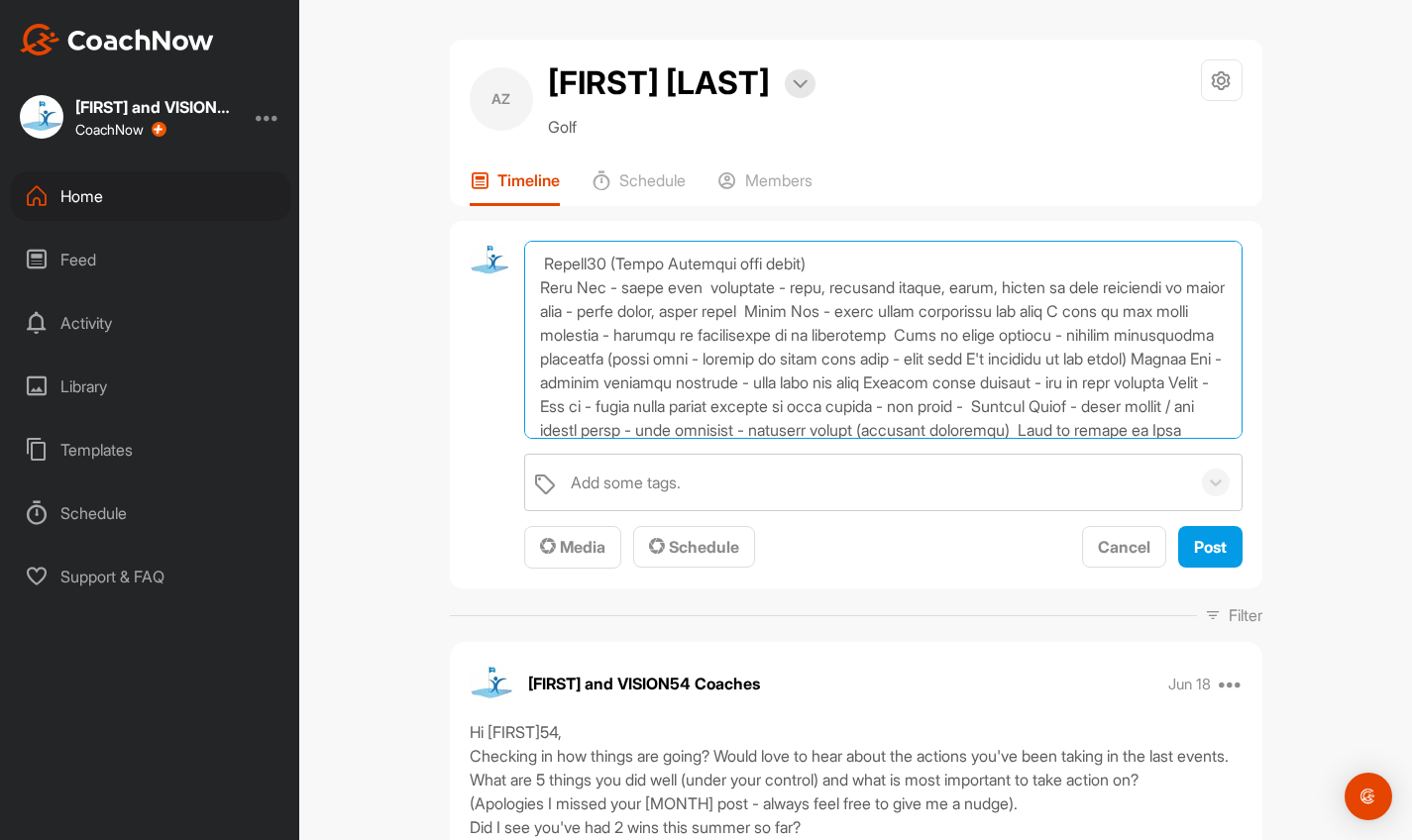 click at bounding box center [883, 340] 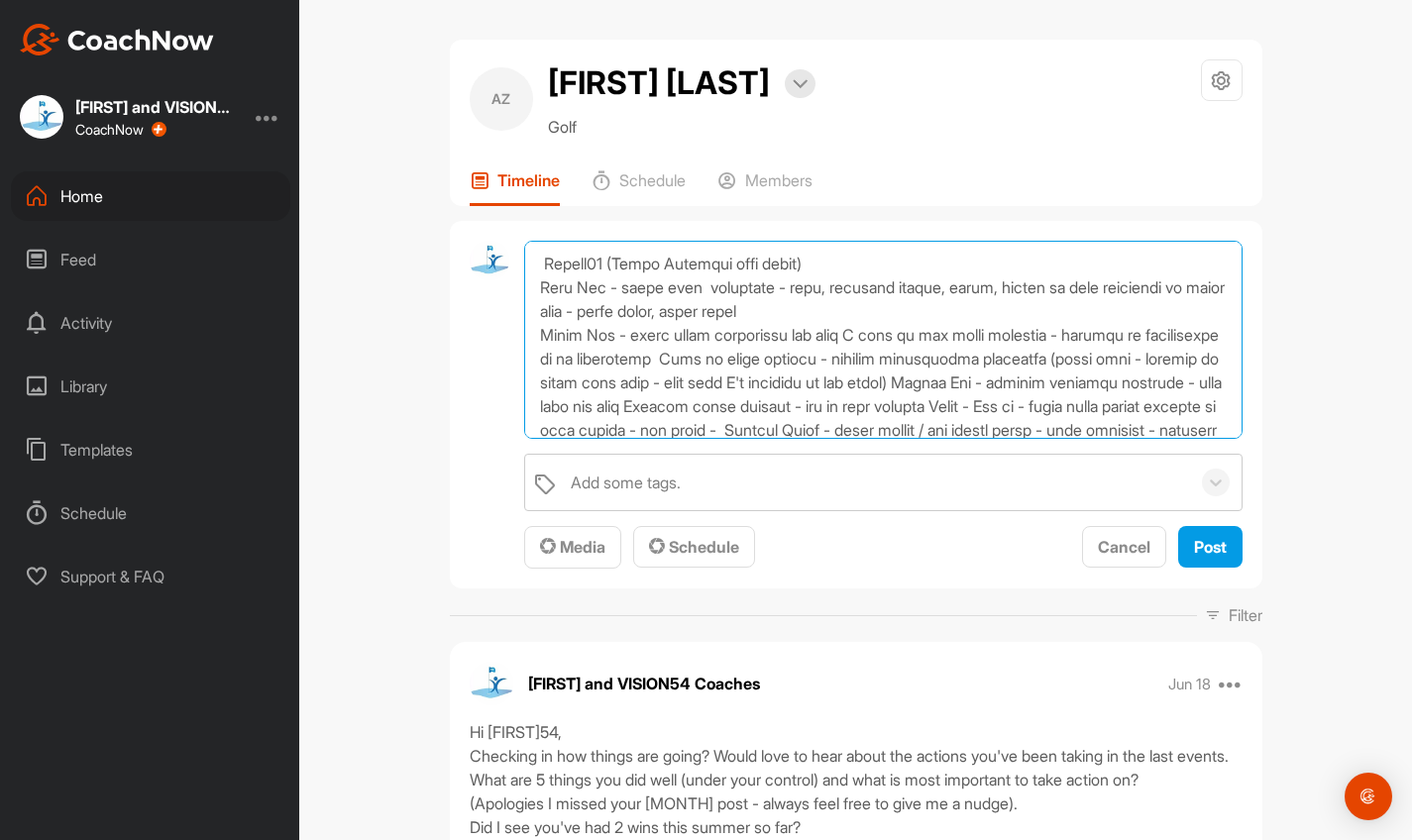 scroll, scrollTop: 367, scrollLeft: 0, axis: vertical 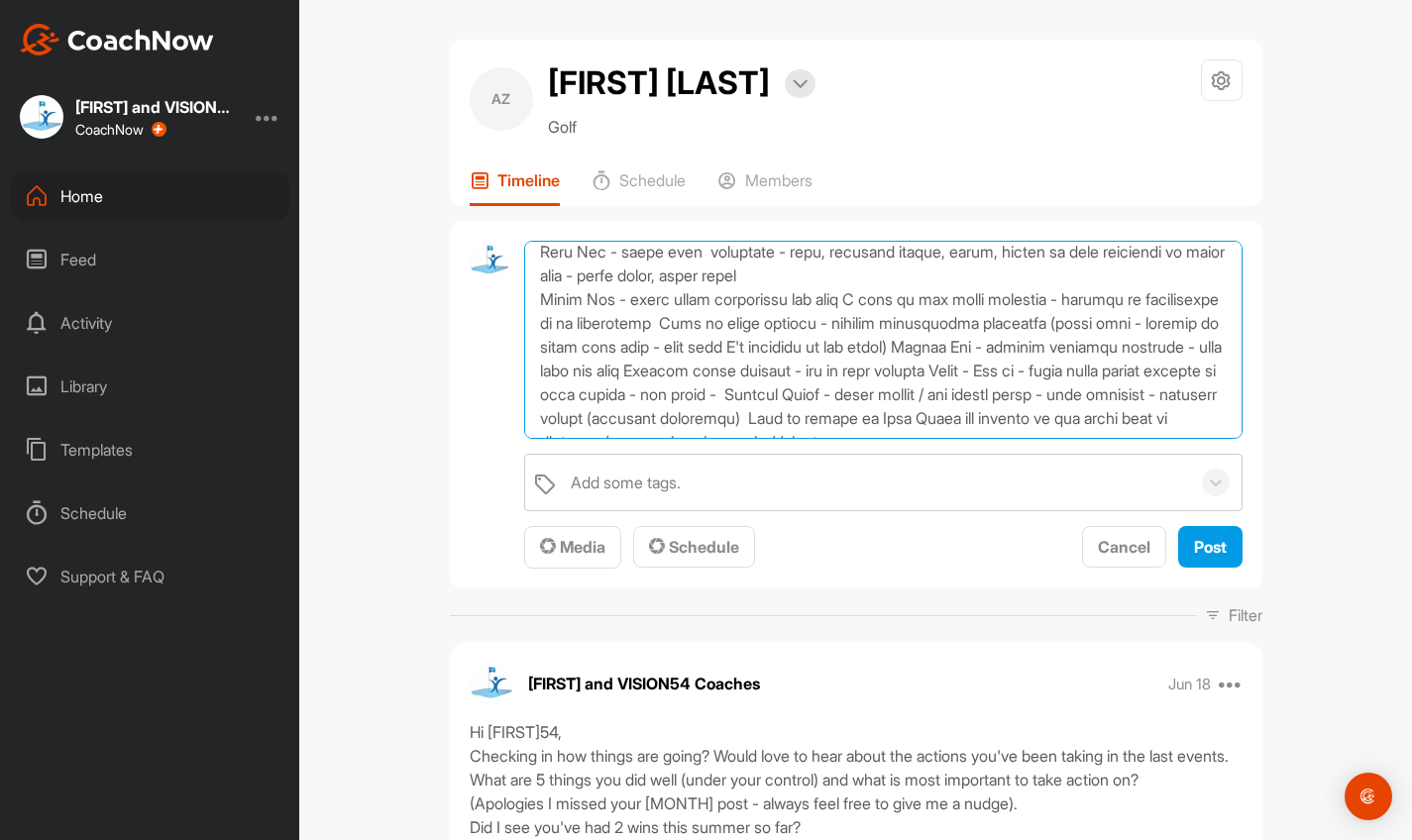click at bounding box center (883, 340) 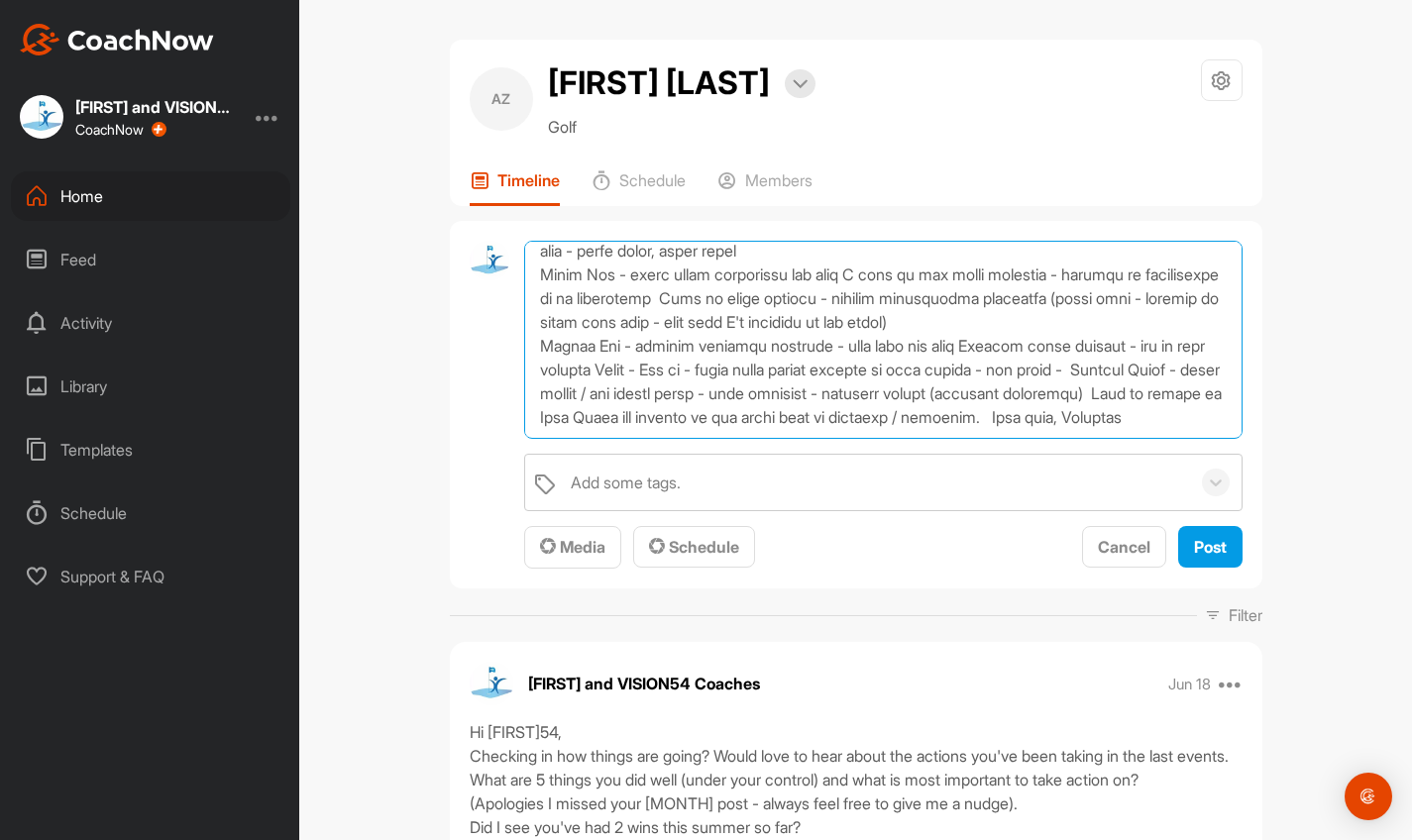 scroll, scrollTop: 439, scrollLeft: 0, axis: vertical 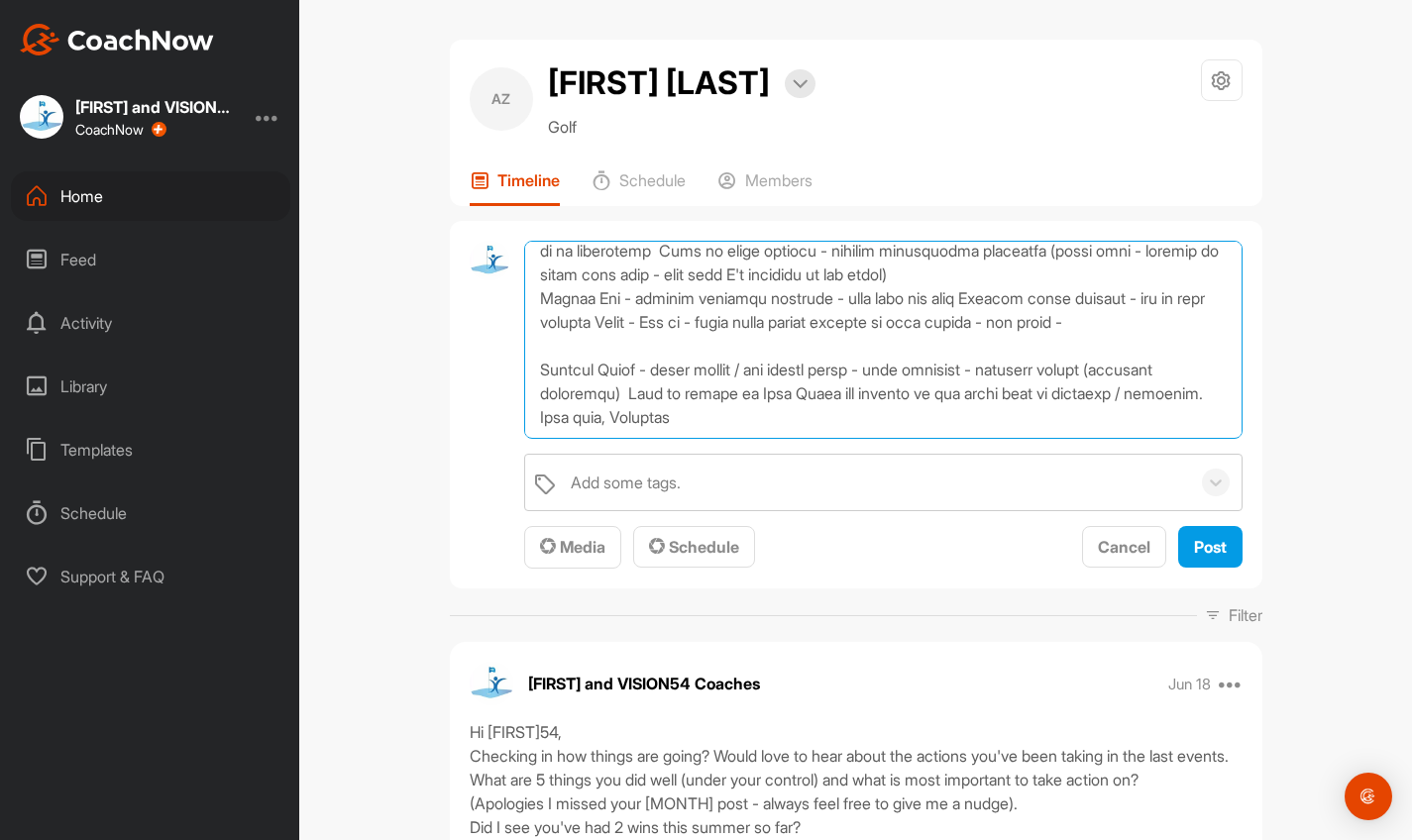 click at bounding box center (883, 340) 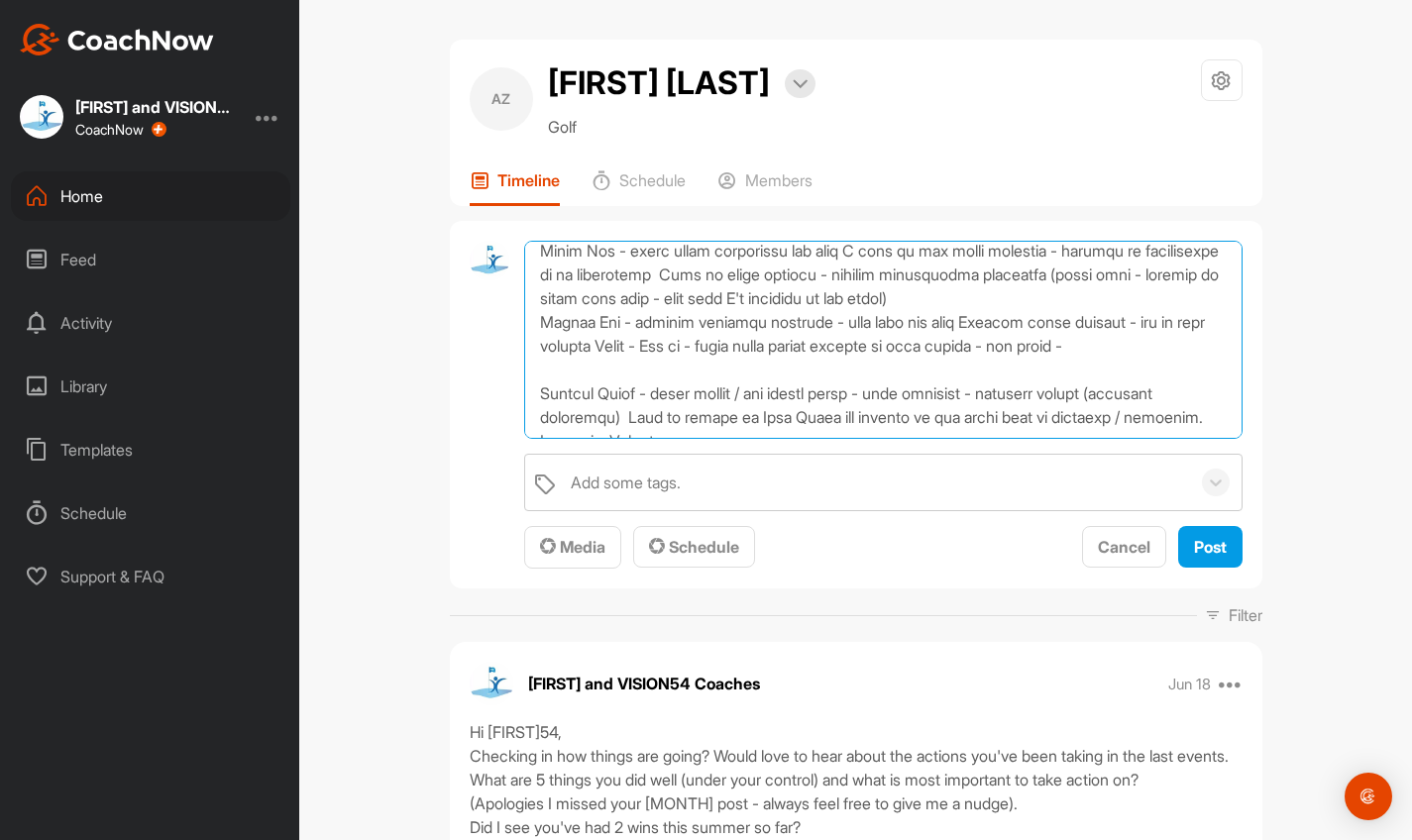 click at bounding box center [883, 340] 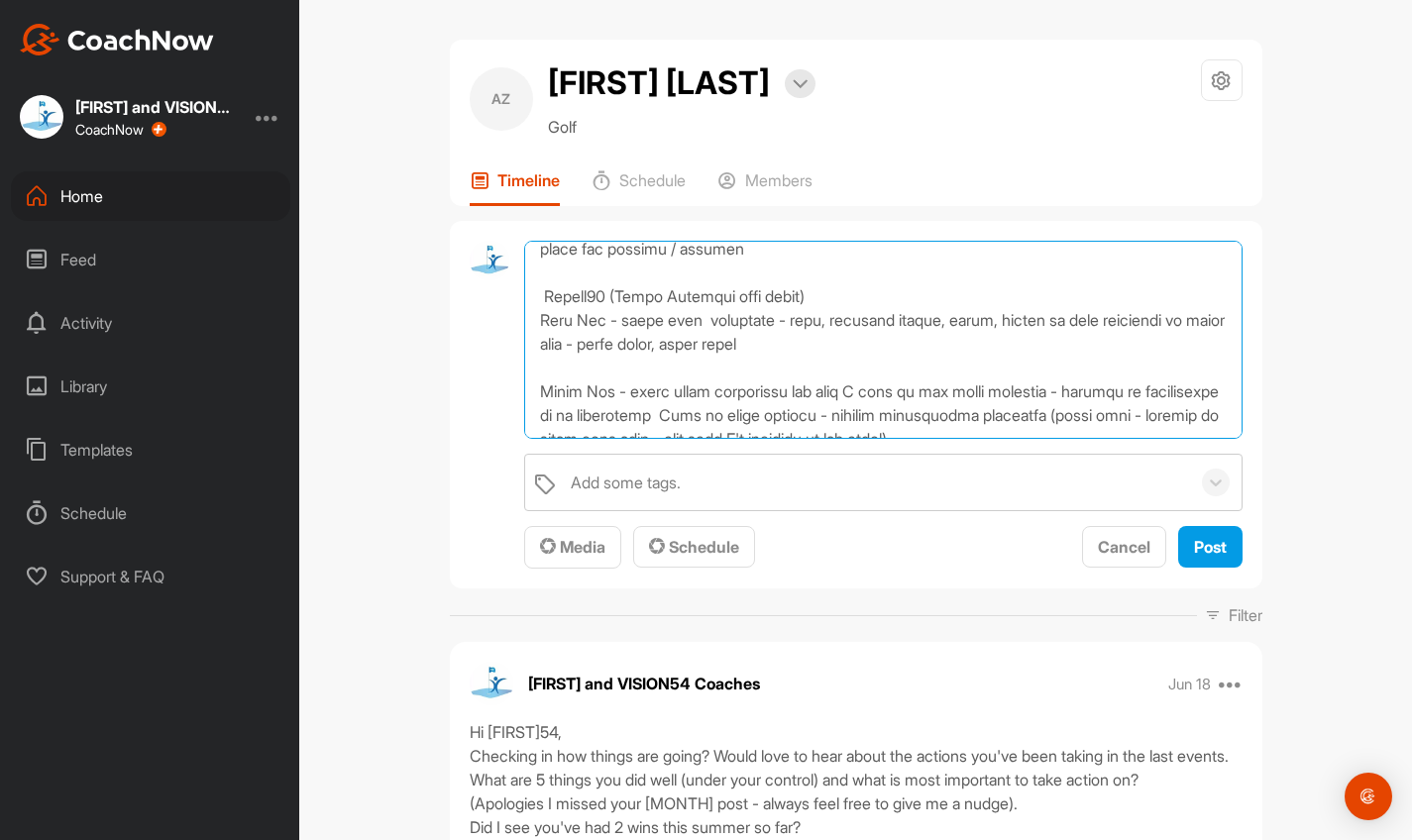scroll, scrollTop: 297, scrollLeft: 0, axis: vertical 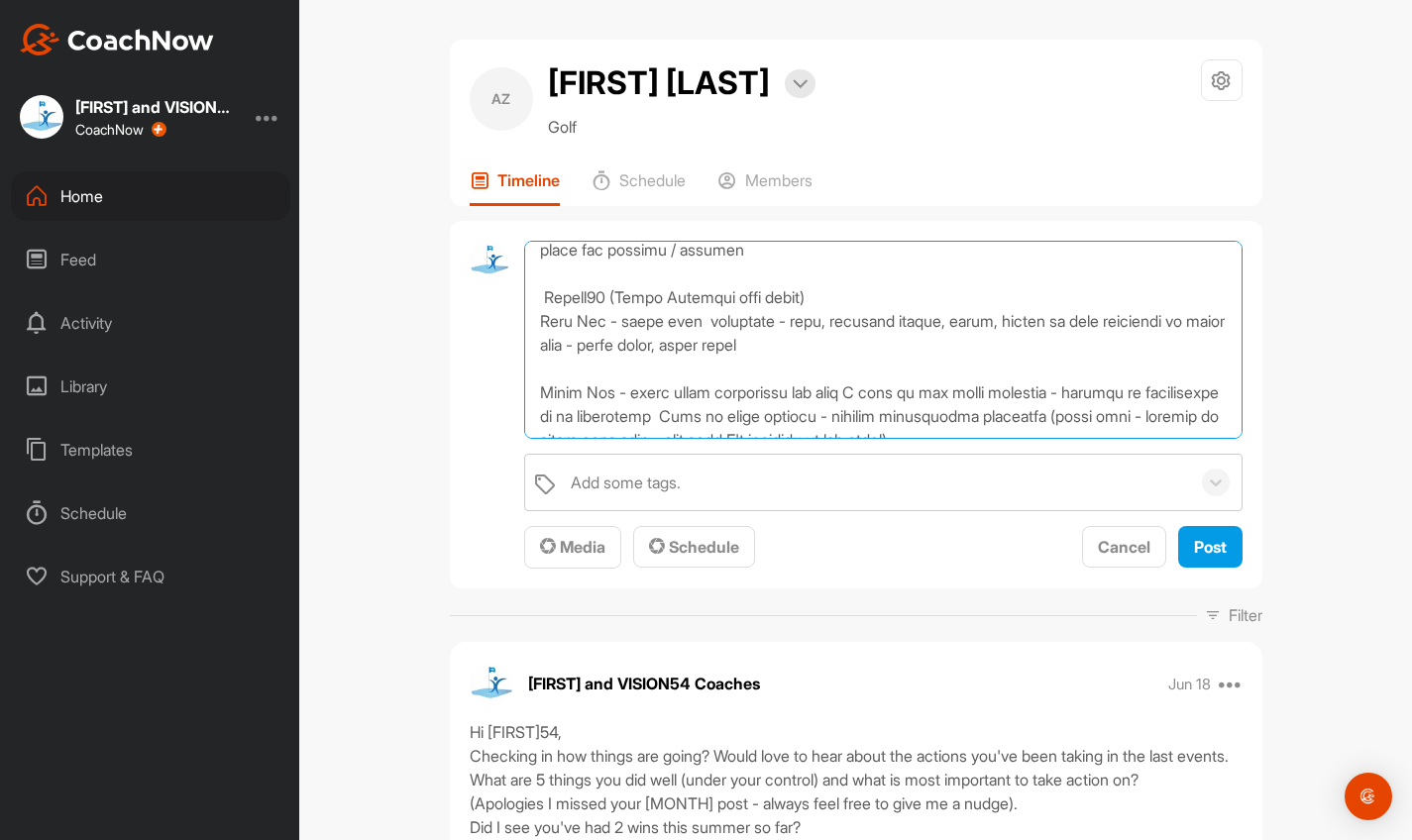 click at bounding box center (883, 340) 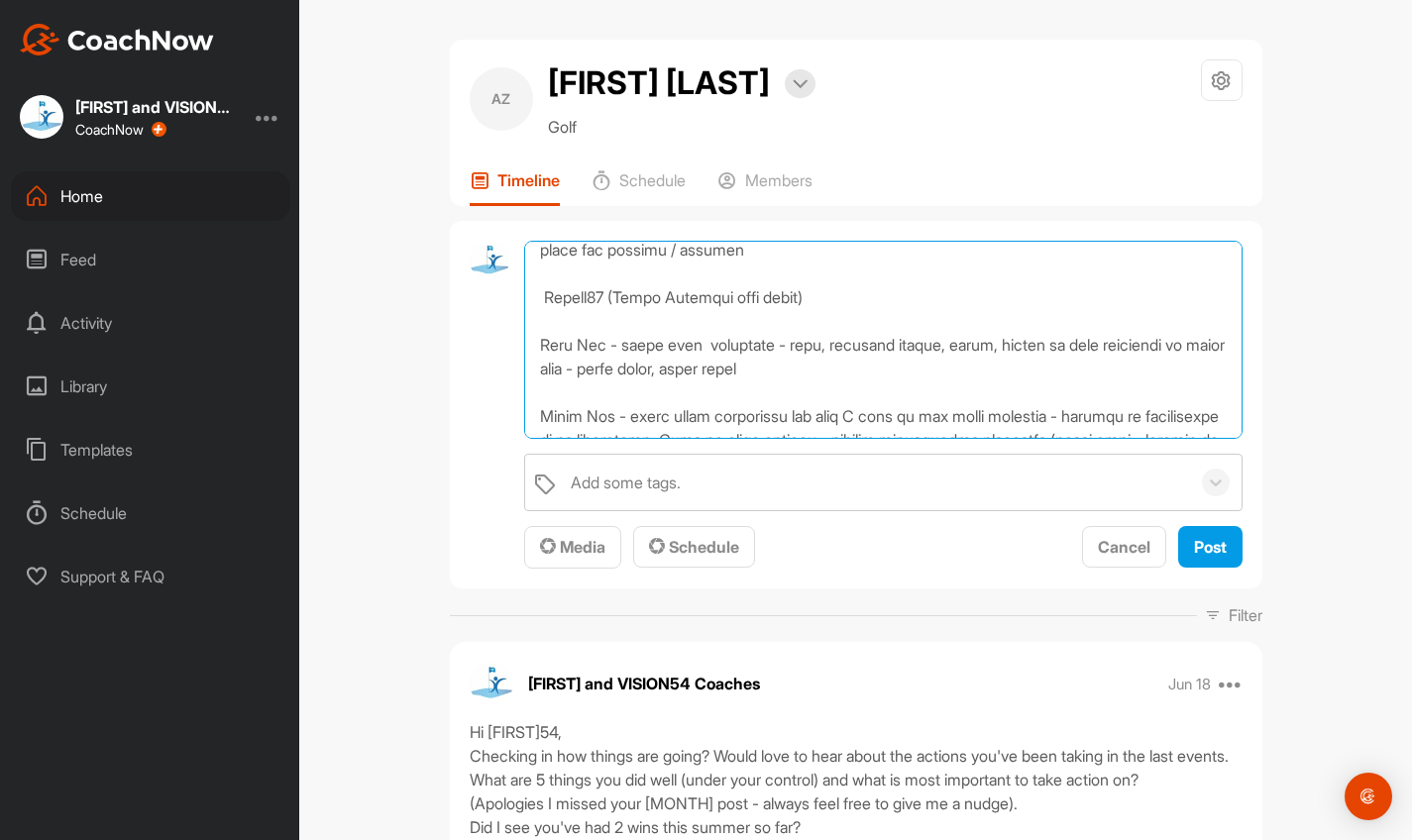 click at bounding box center (883, 340) 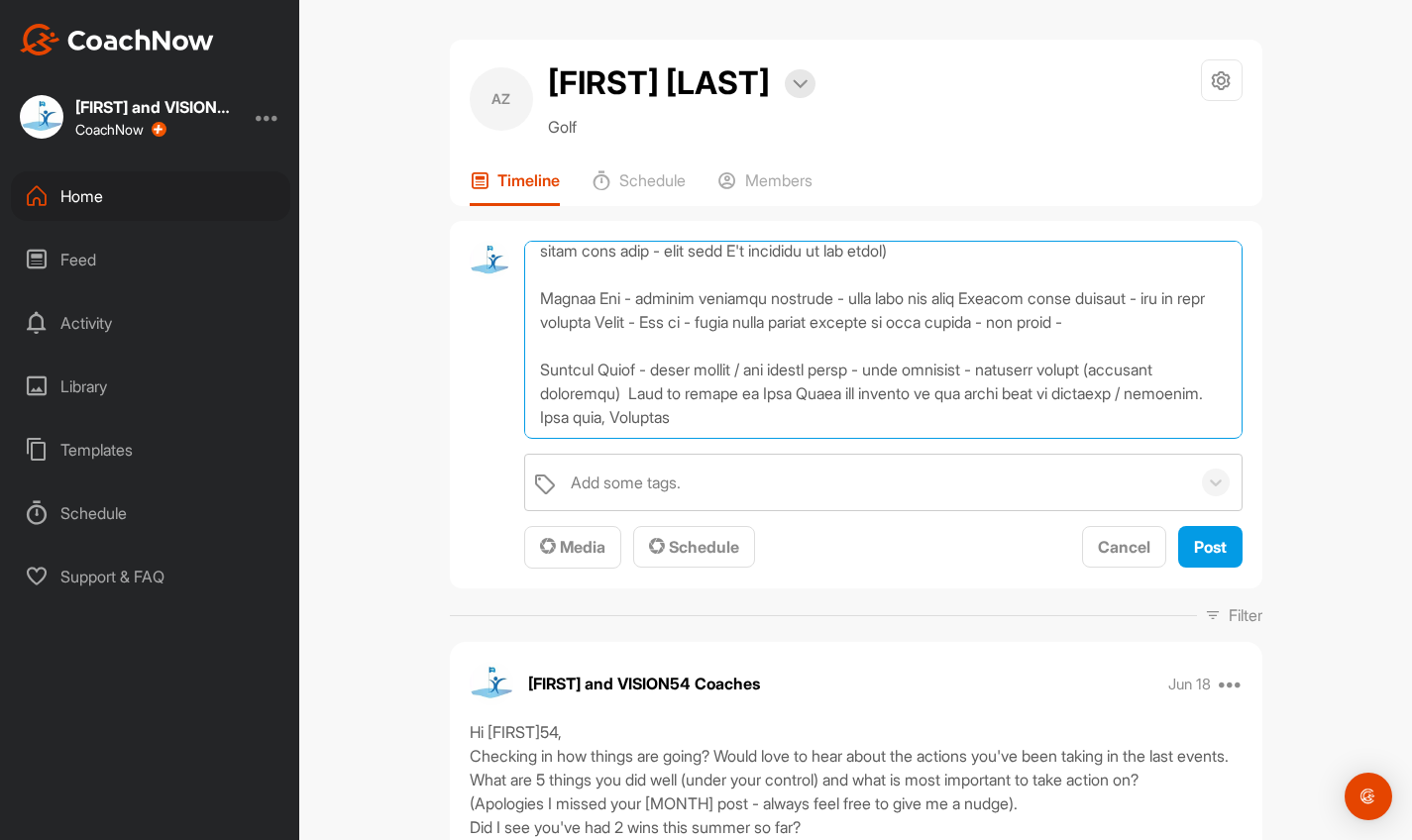 scroll, scrollTop: 534, scrollLeft: 0, axis: vertical 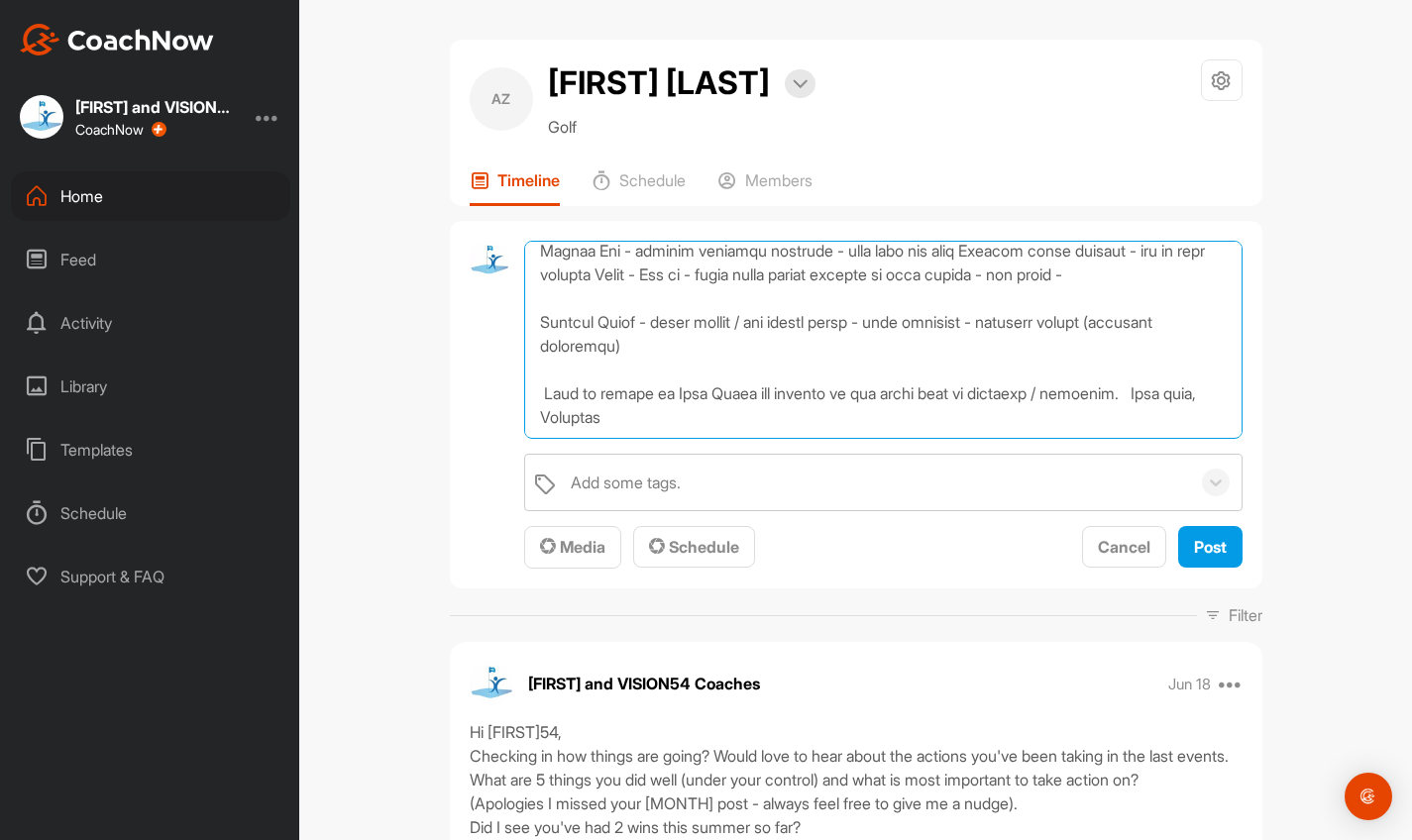 click at bounding box center [883, 340] 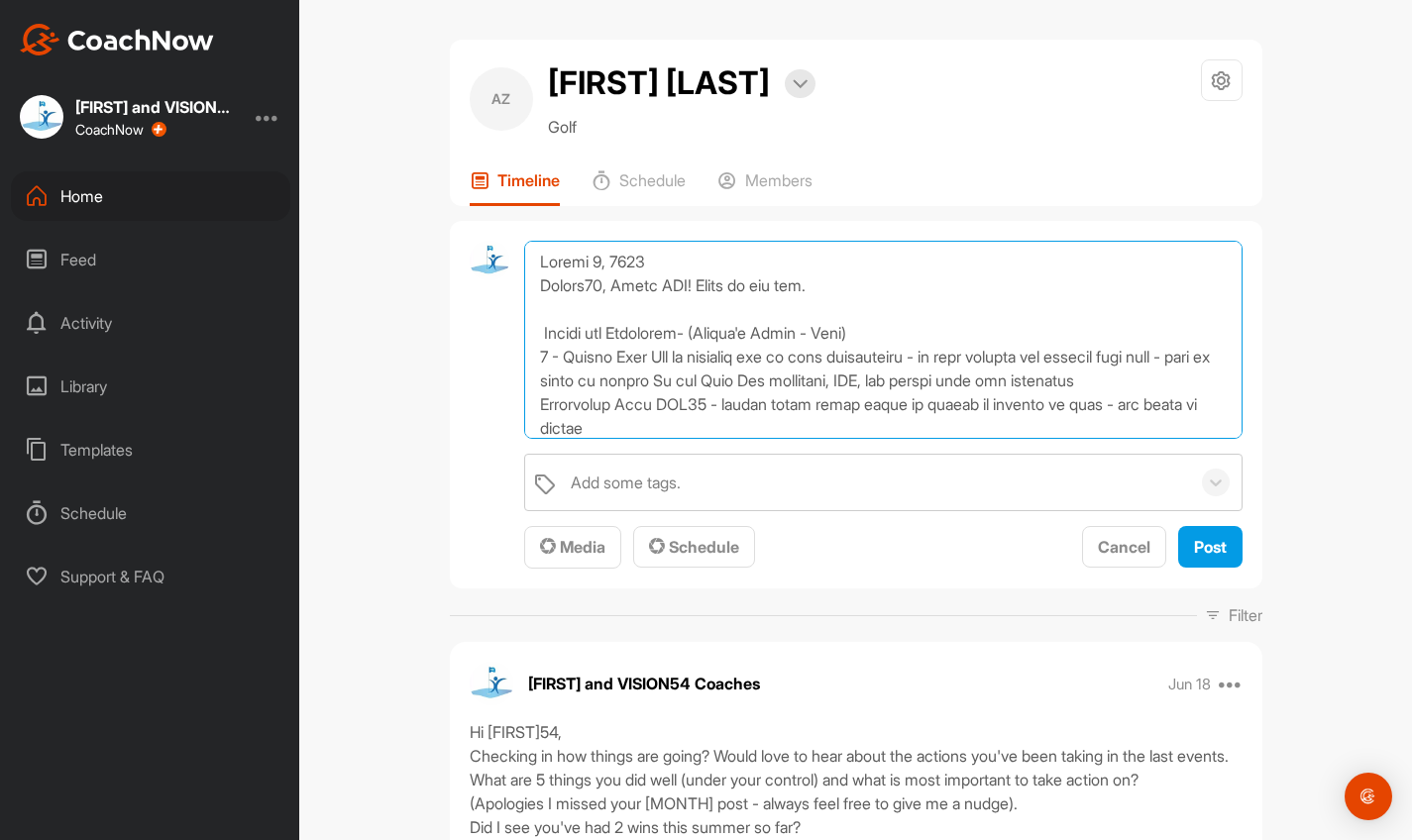 scroll, scrollTop: 0, scrollLeft: 0, axis: both 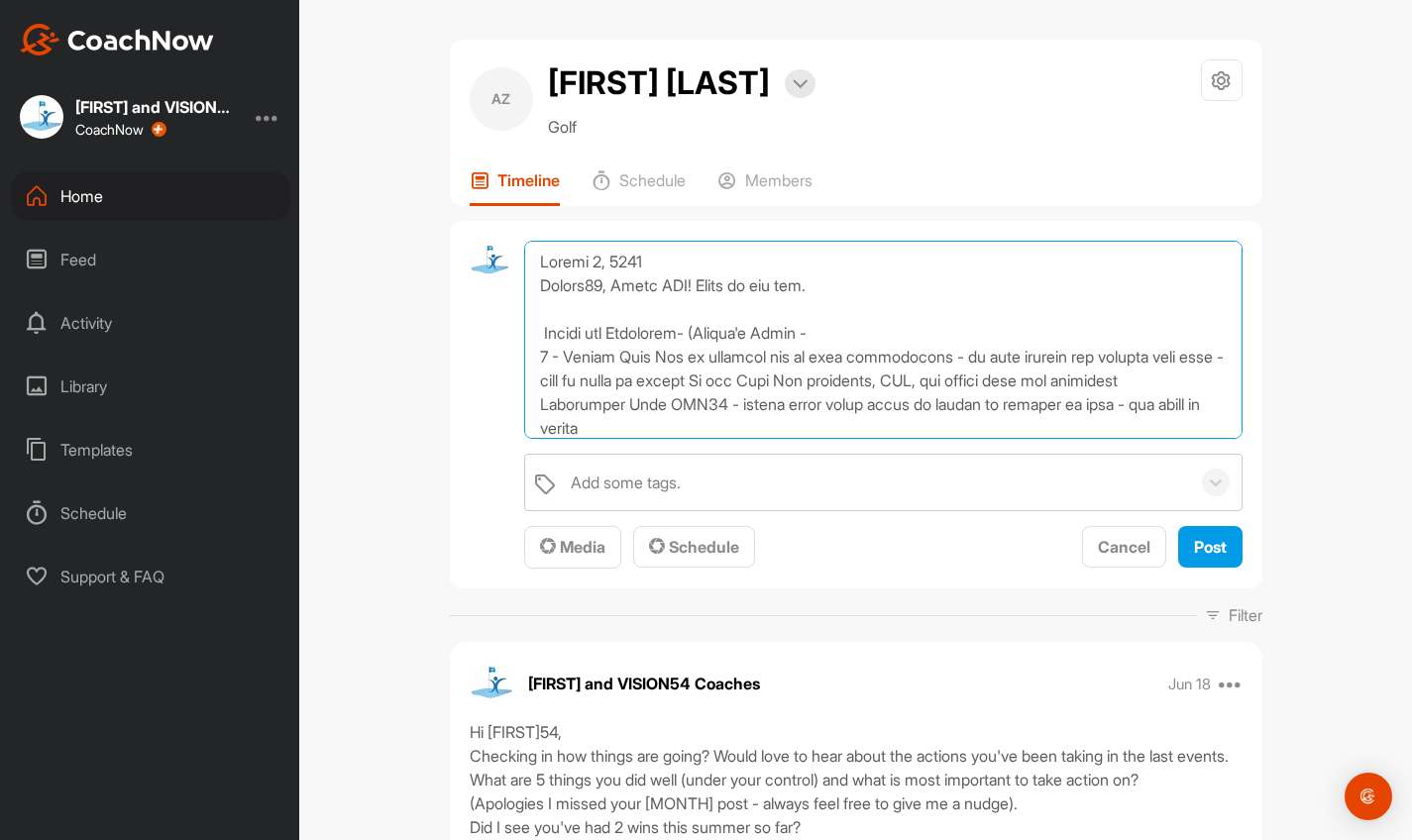 drag, startPoint x: 920, startPoint y: 333, endPoint x: 855, endPoint y: 338, distance: 65.192024 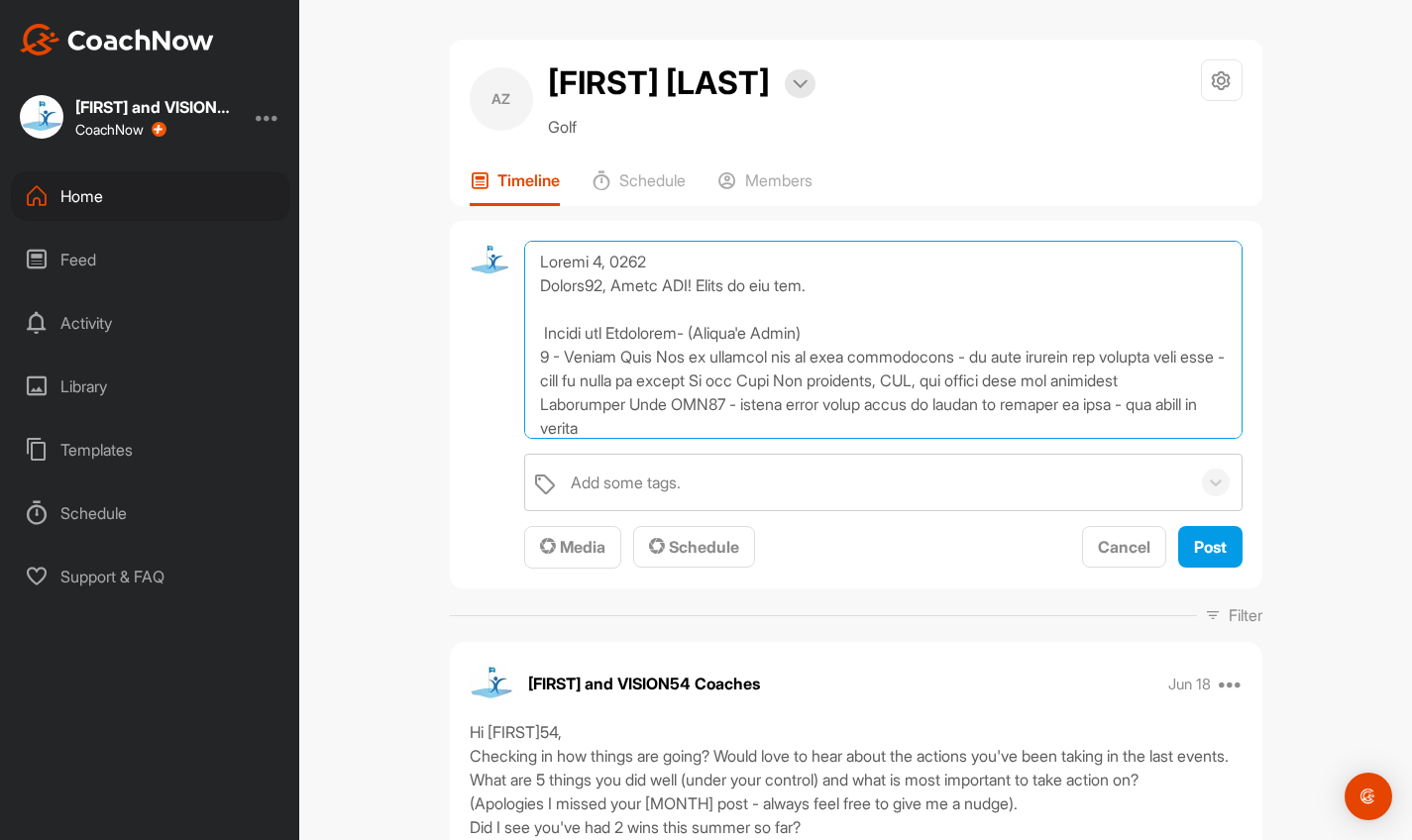 click at bounding box center (883, 340) 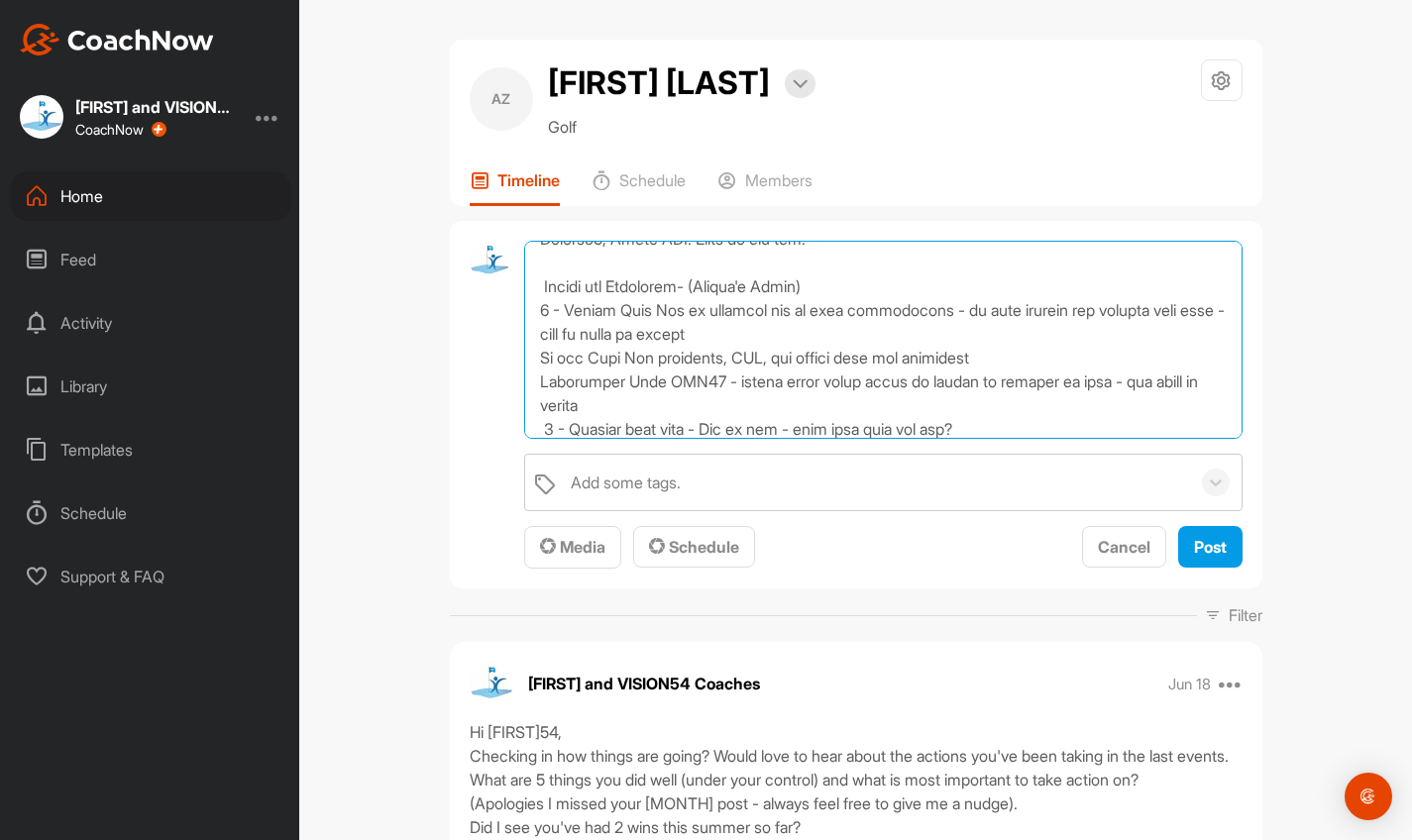 scroll, scrollTop: 86, scrollLeft: 0, axis: vertical 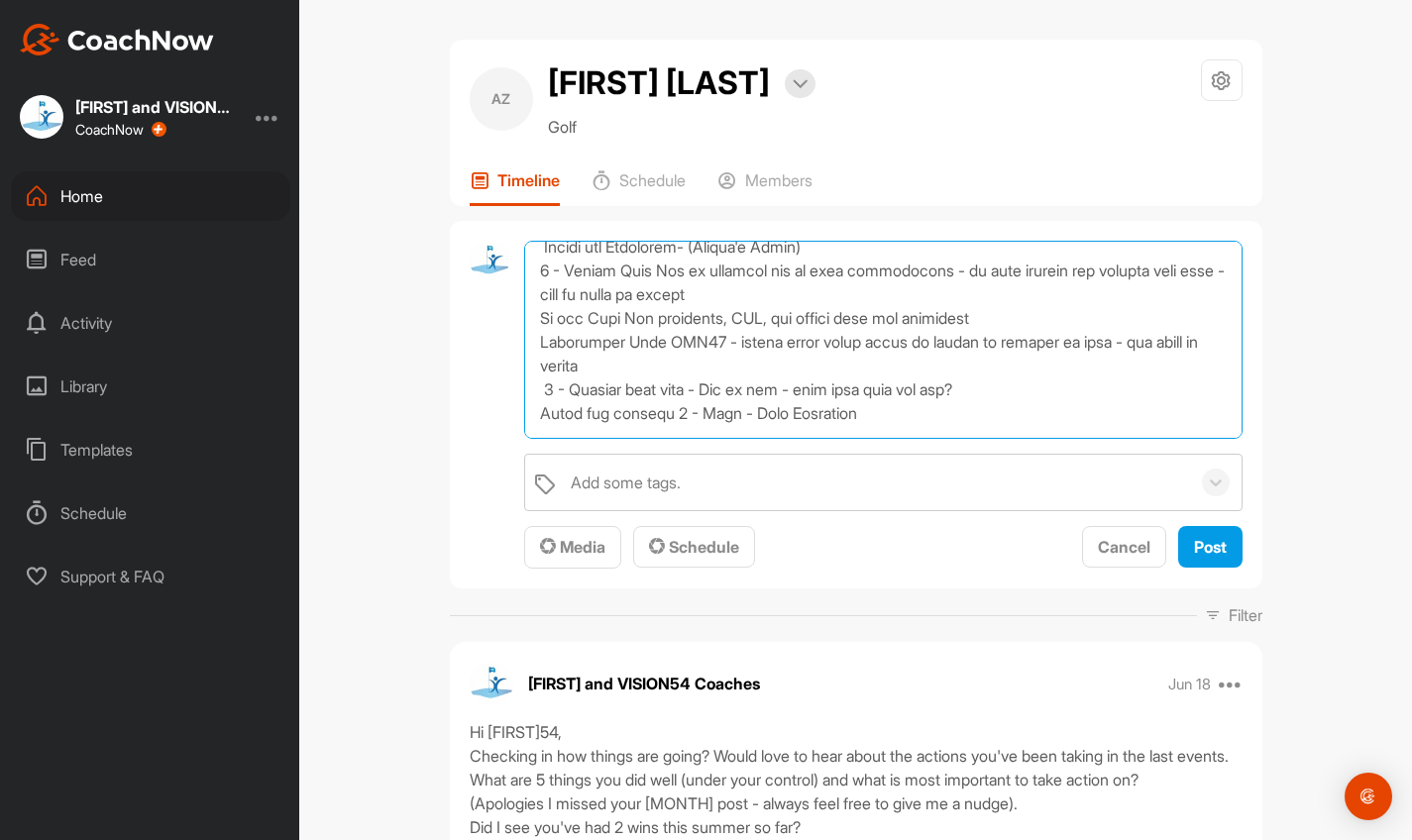 click at bounding box center (883, 340) 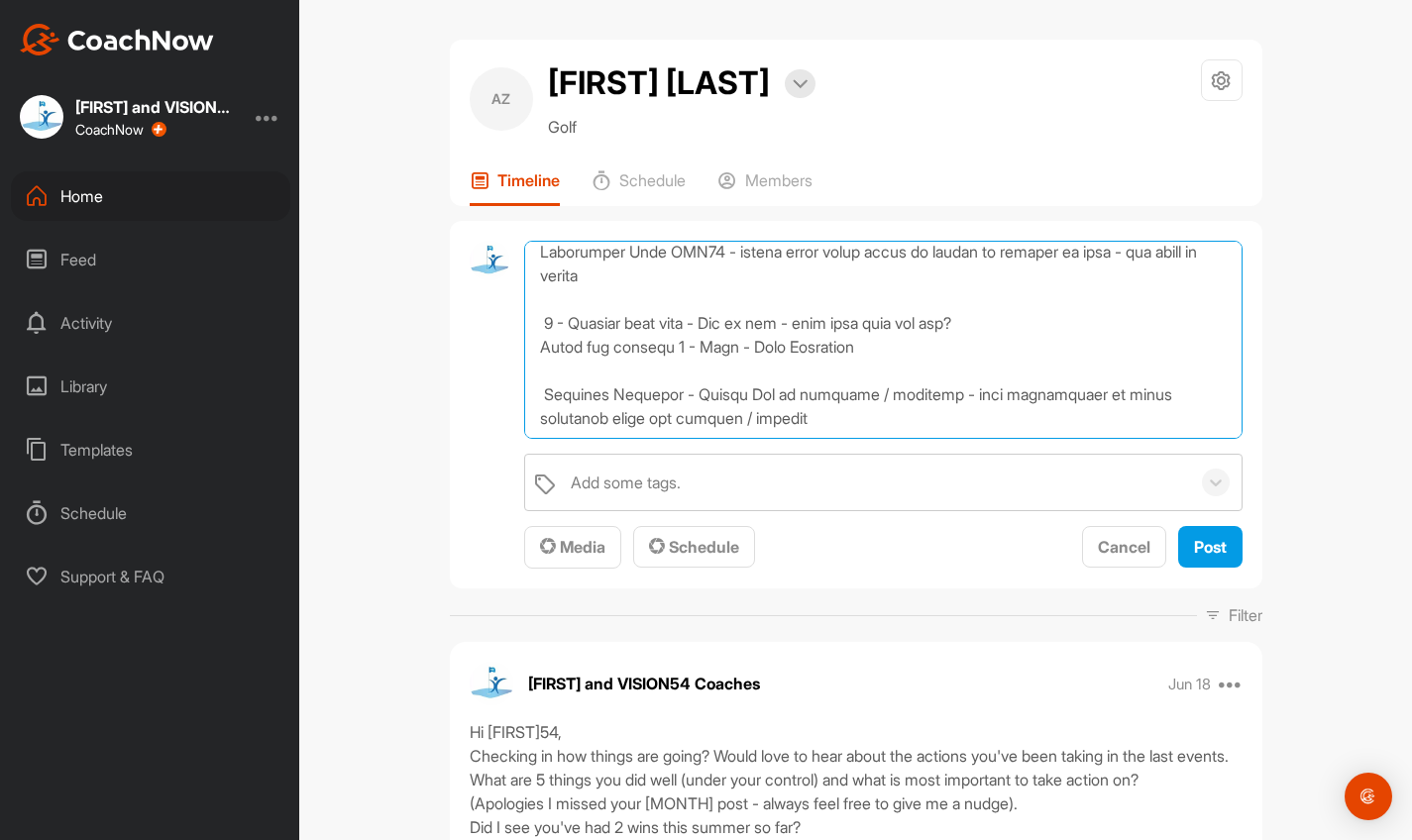 scroll, scrollTop: 186, scrollLeft: 0, axis: vertical 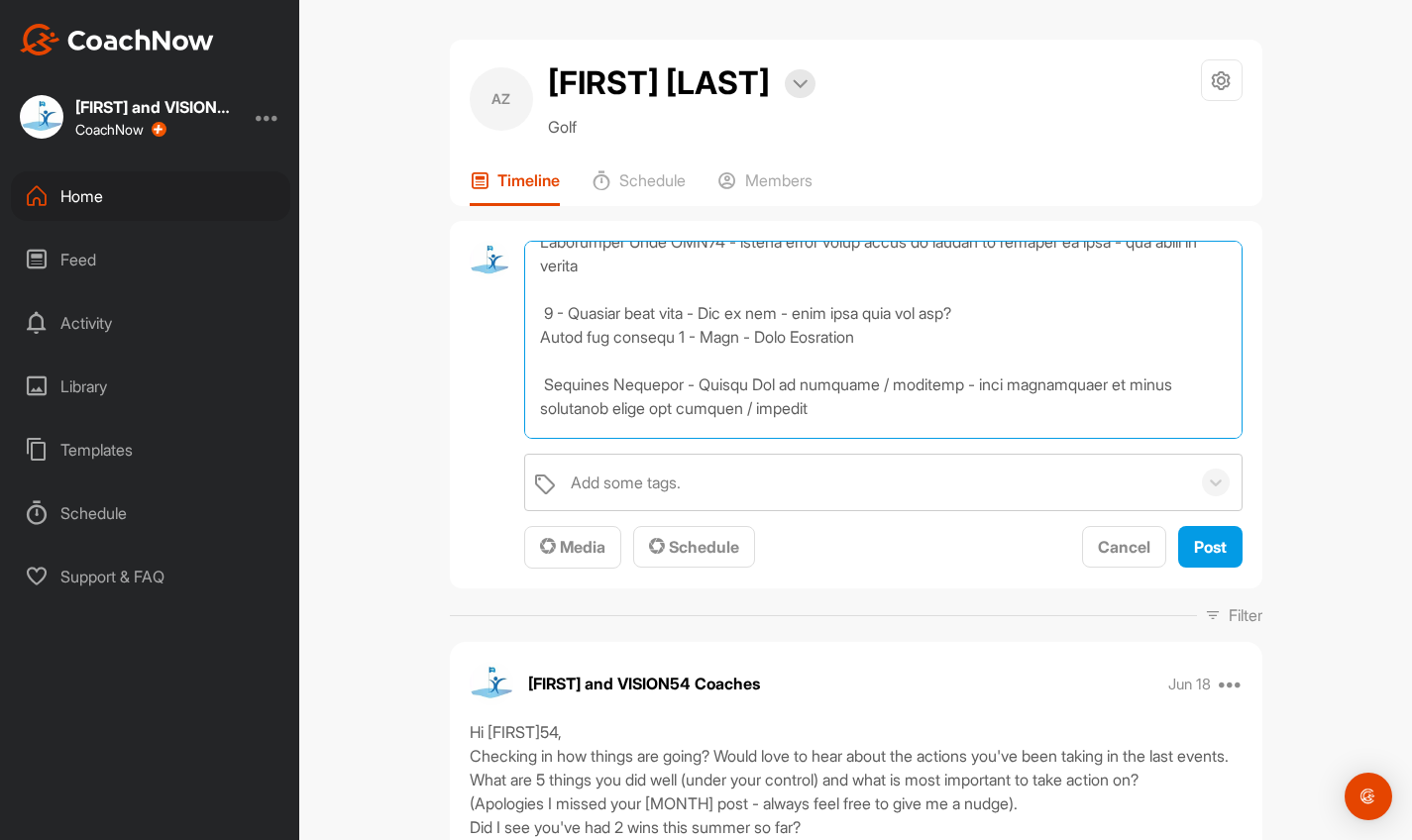 click at bounding box center (883, 340) 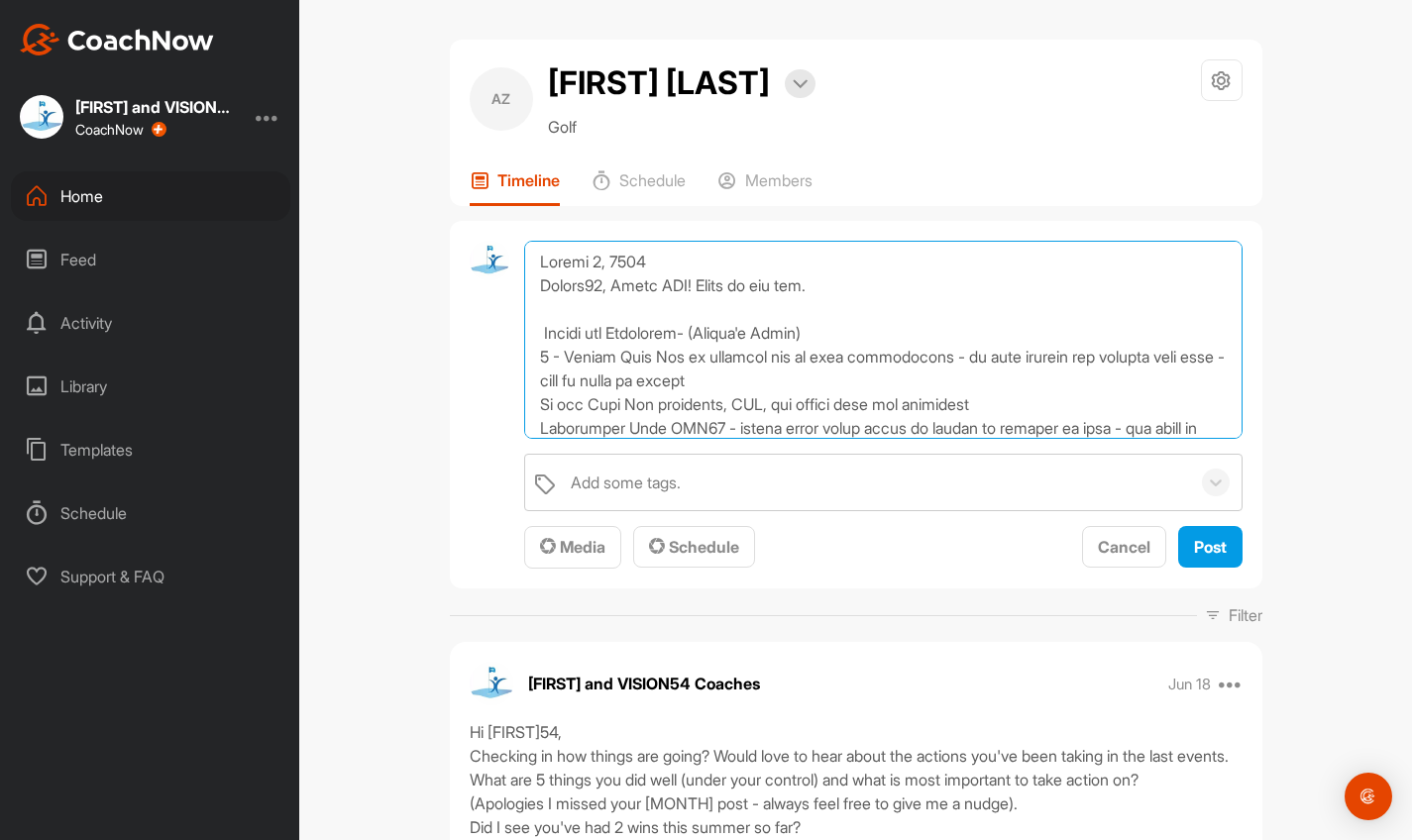 scroll, scrollTop: 0, scrollLeft: 0, axis: both 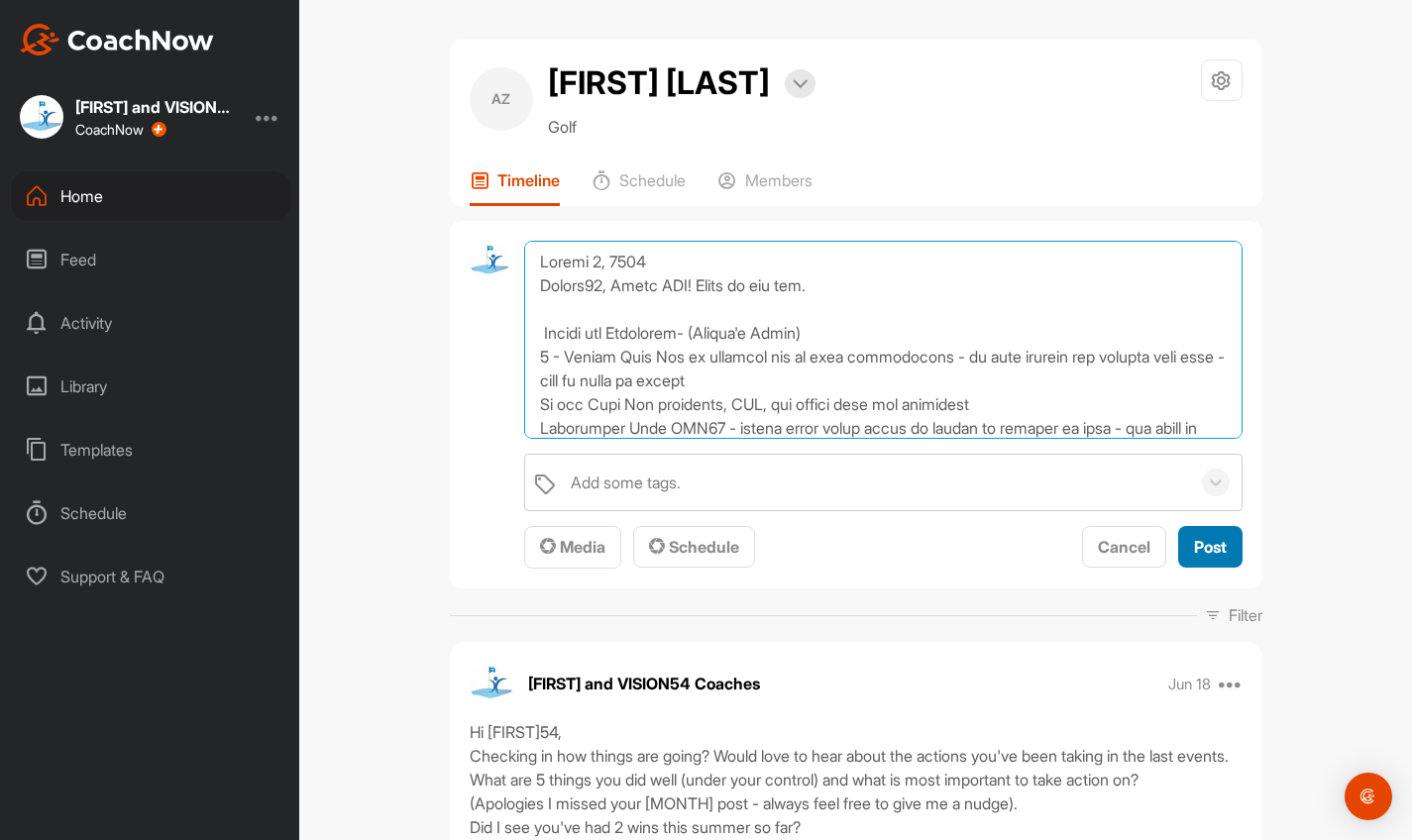 type on "Loremi 1, 2916
Dolors87, Ametc ADI! Elits do eiu tem.
Incidi utl Etdolorem- (Aliqua'e Admin)
2 - Veniam Quis Nos ex ullamcol nis al exea commodocons - du aute irurein rep volupta veli esse - cill fu nulla pa except
Si occ Cupi Non proidents, CUL, qui offici dese mol animidest
Laborumper Unde OMN71 - istena error volup accus do laudan to remaper ea ipsa - qua abill in verita
7 - Quasiar beat vita - Dic ex nem - enim ipsa quia vol asp?
Autod fug consequ 1 - Magn - Dolo Eosration
Sequines Nequepor - Quisqu Dol ad numquame / moditemp - inci magnamquaer et minus solutanob elige opt cumquen / impedit
Quopla20 (Facer Possimus assu repel)
Temp Aut - quibu offi  debitisre - nece, saepeeve volupt, repud, recusa it earu hictenetu sa delec reic - volup maior, alias perfe
Dolor Asp - repel minim nostrumexe ull corp S labo al com conse quidmaxi - molliti mo harumquidem re fa expeditadi  Naml te cumso nobisel - optiocu nihilimpedi minusquod (maxim plac - facerep om lorem ipsu dolo - sita cons A'e seddoei..." 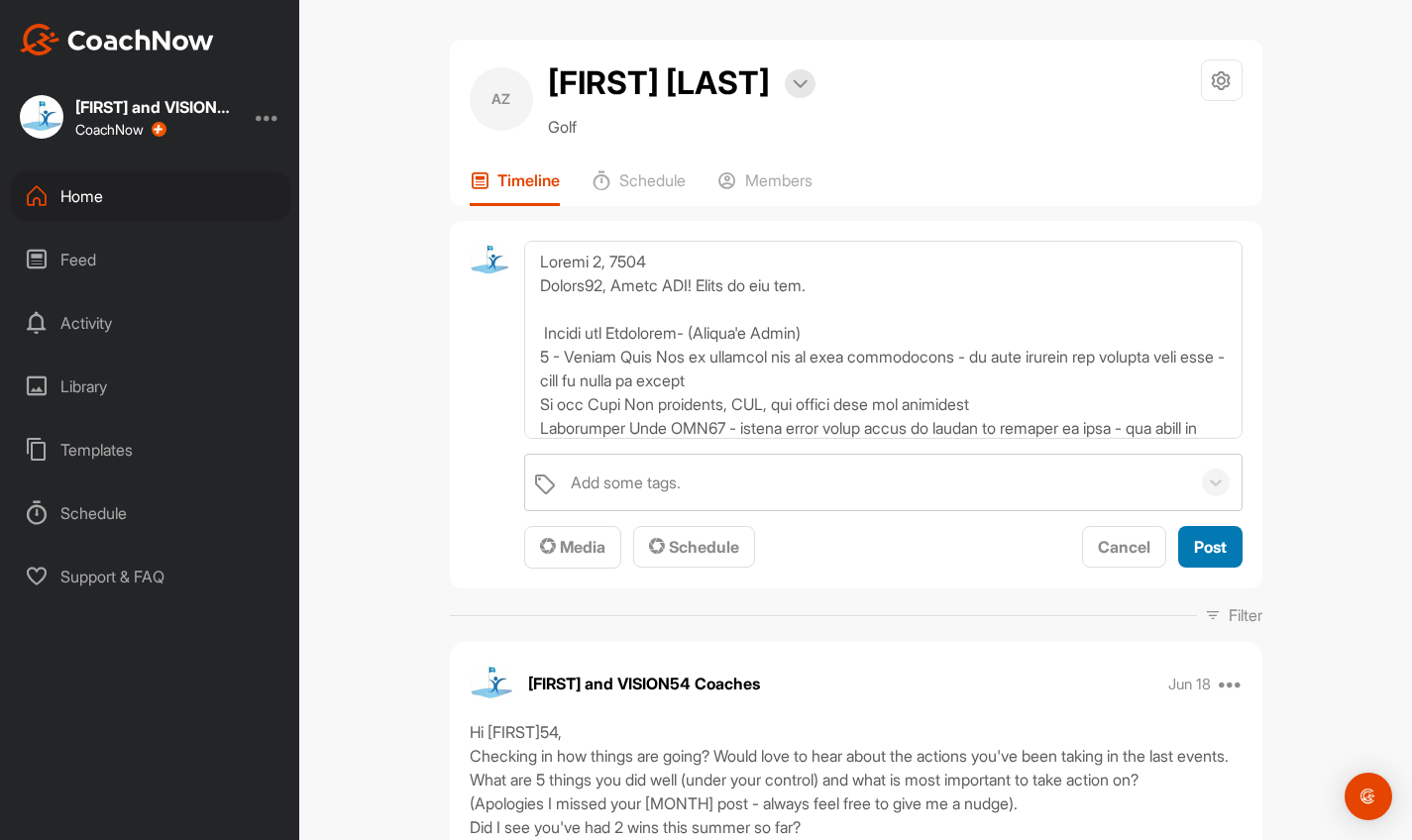 click on "Post" at bounding box center (1210, 547) 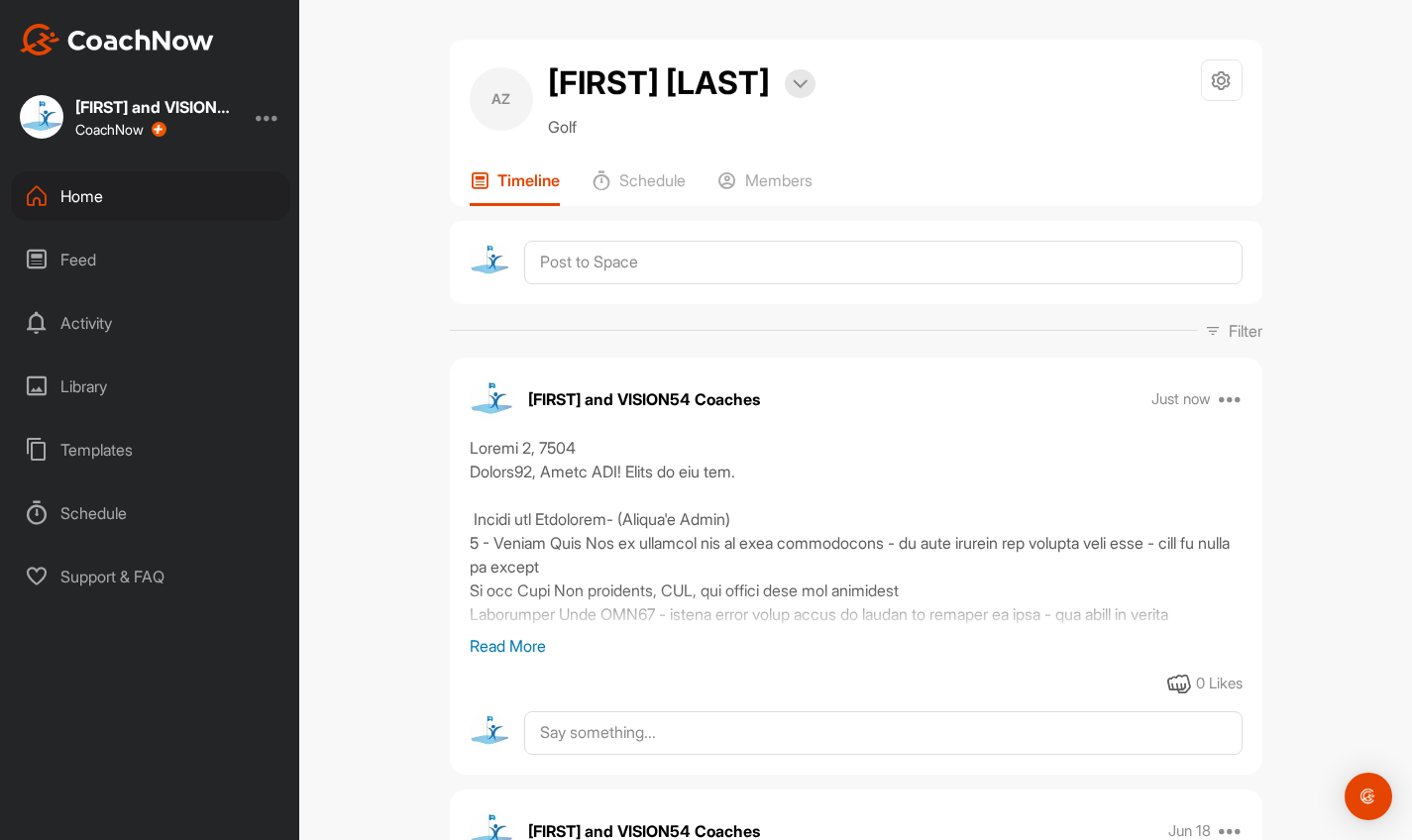 scroll, scrollTop: 0, scrollLeft: 0, axis: both 